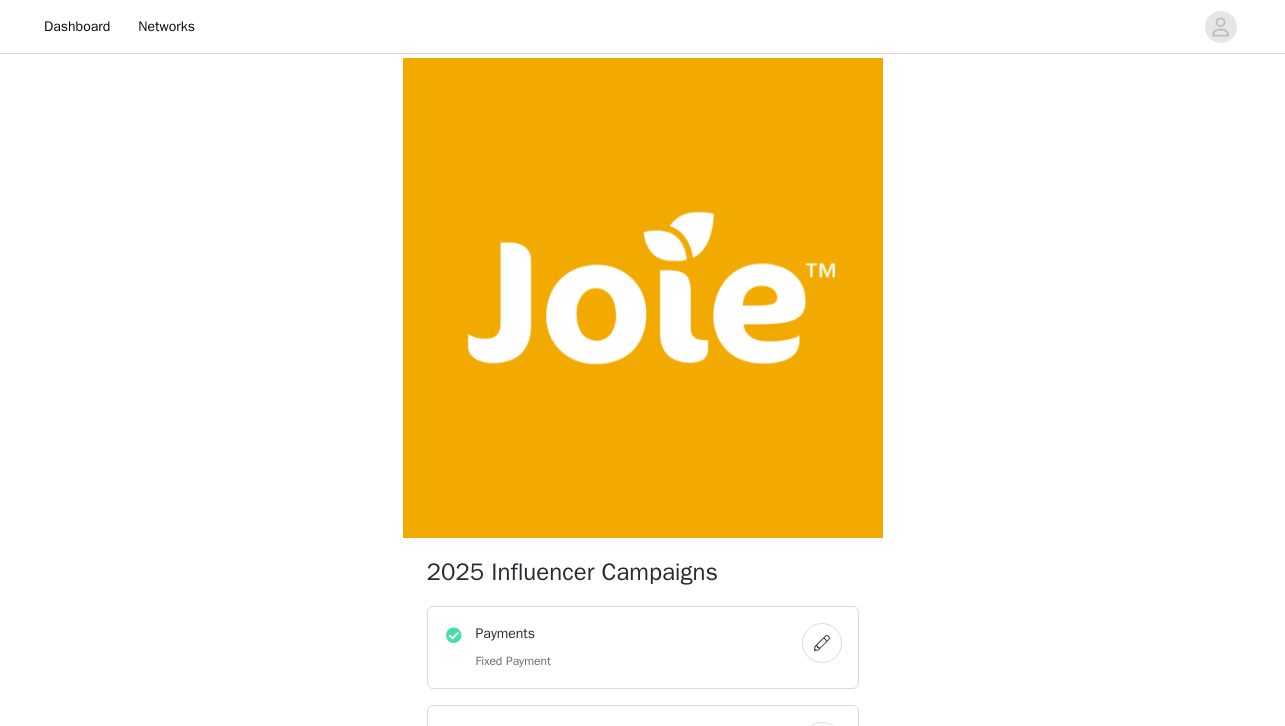 scroll, scrollTop: 186, scrollLeft: 0, axis: vertical 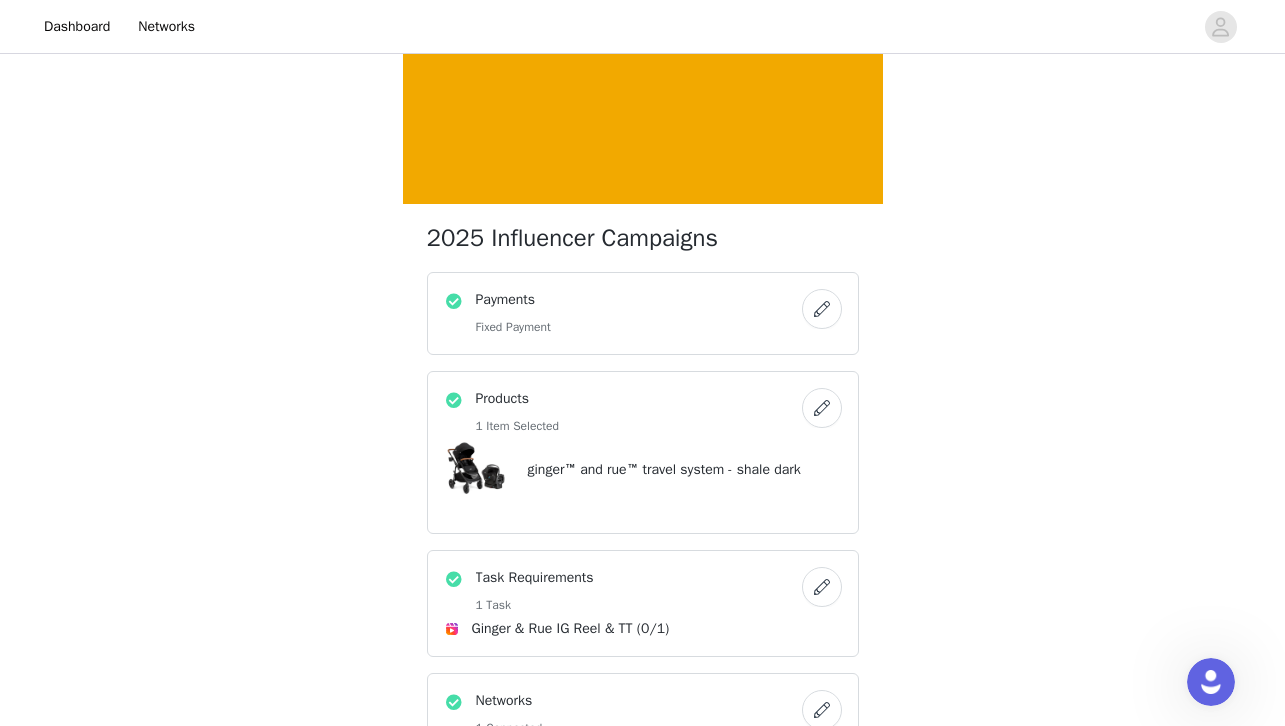 click at bounding box center (822, 408) 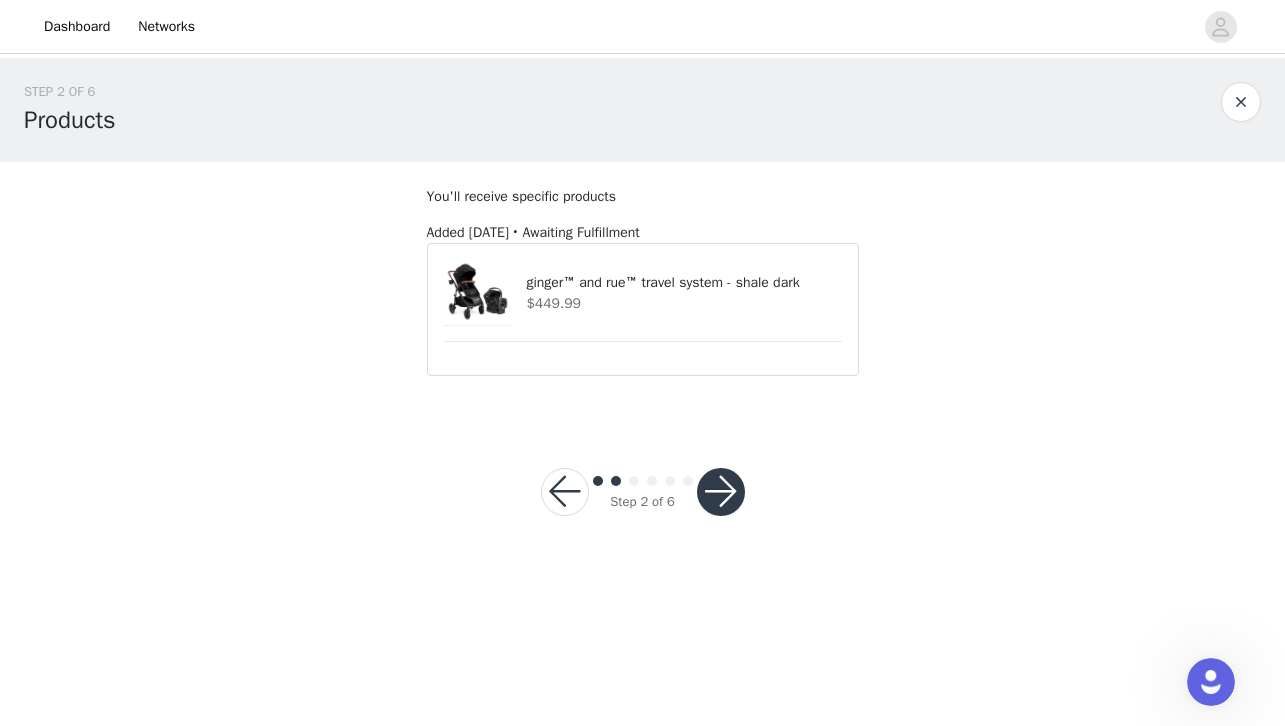 click at bounding box center [1241, 102] 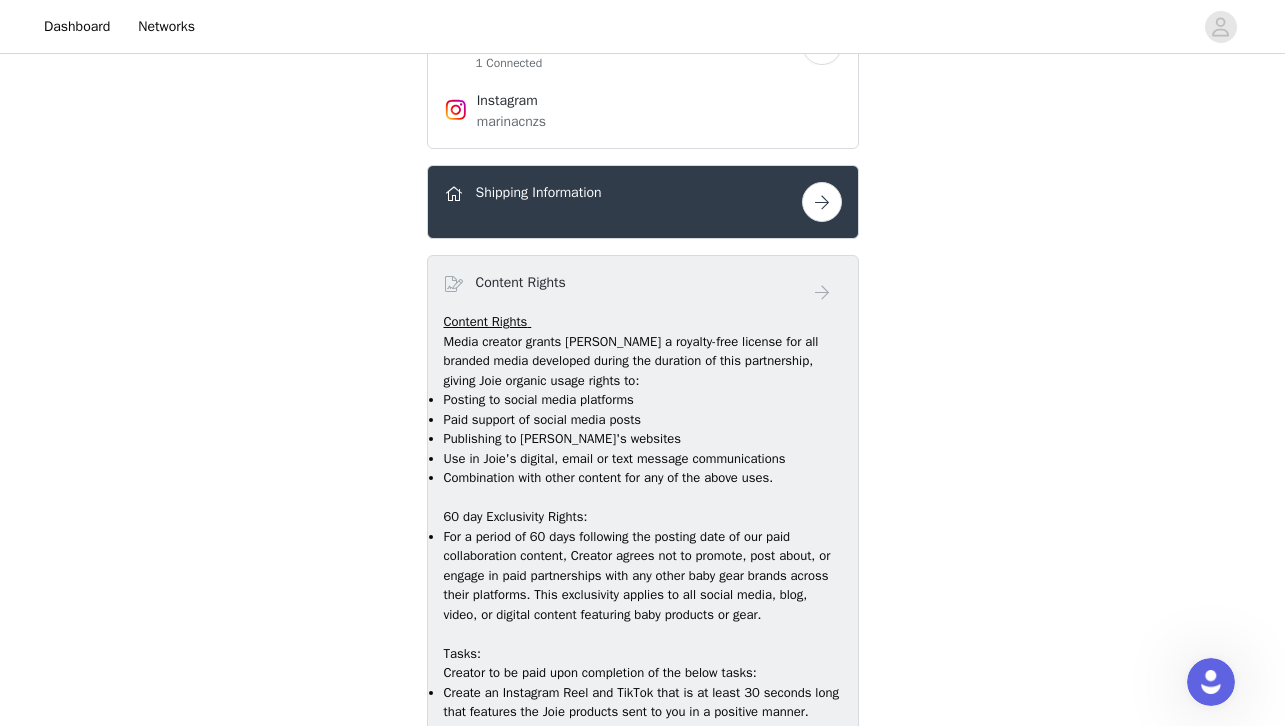 scroll, scrollTop: 1001, scrollLeft: 0, axis: vertical 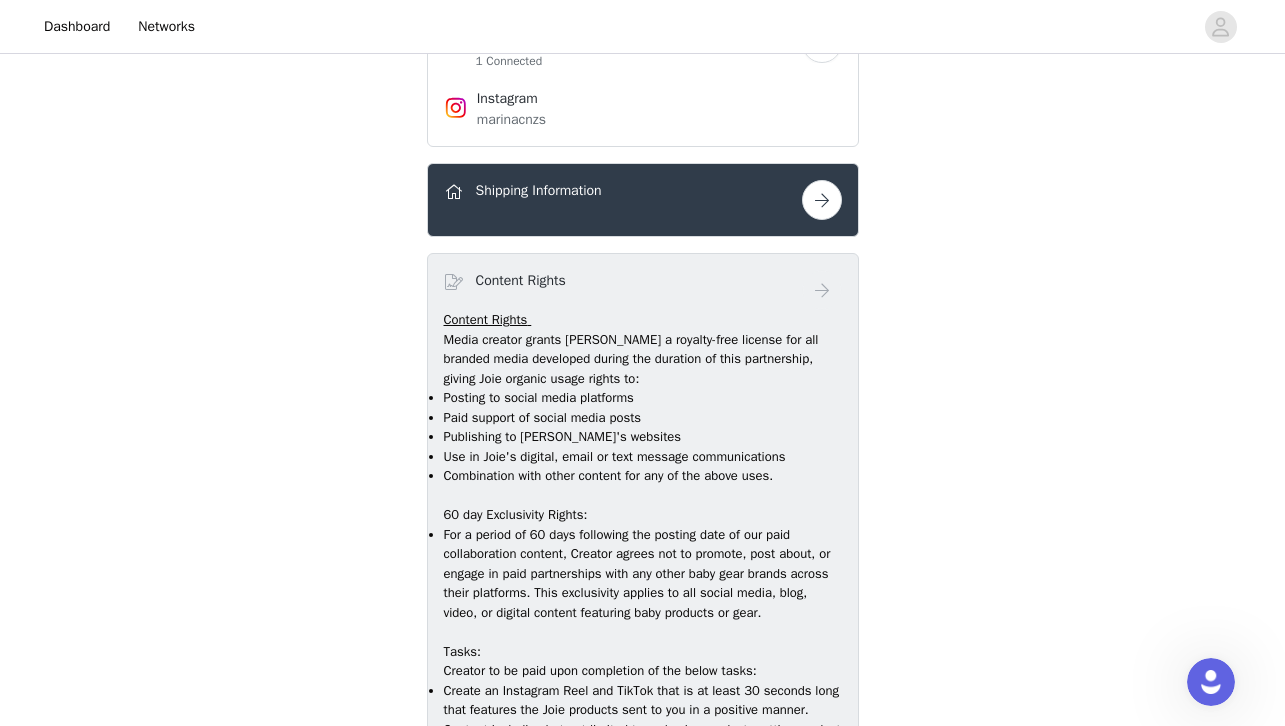click at bounding box center [822, 200] 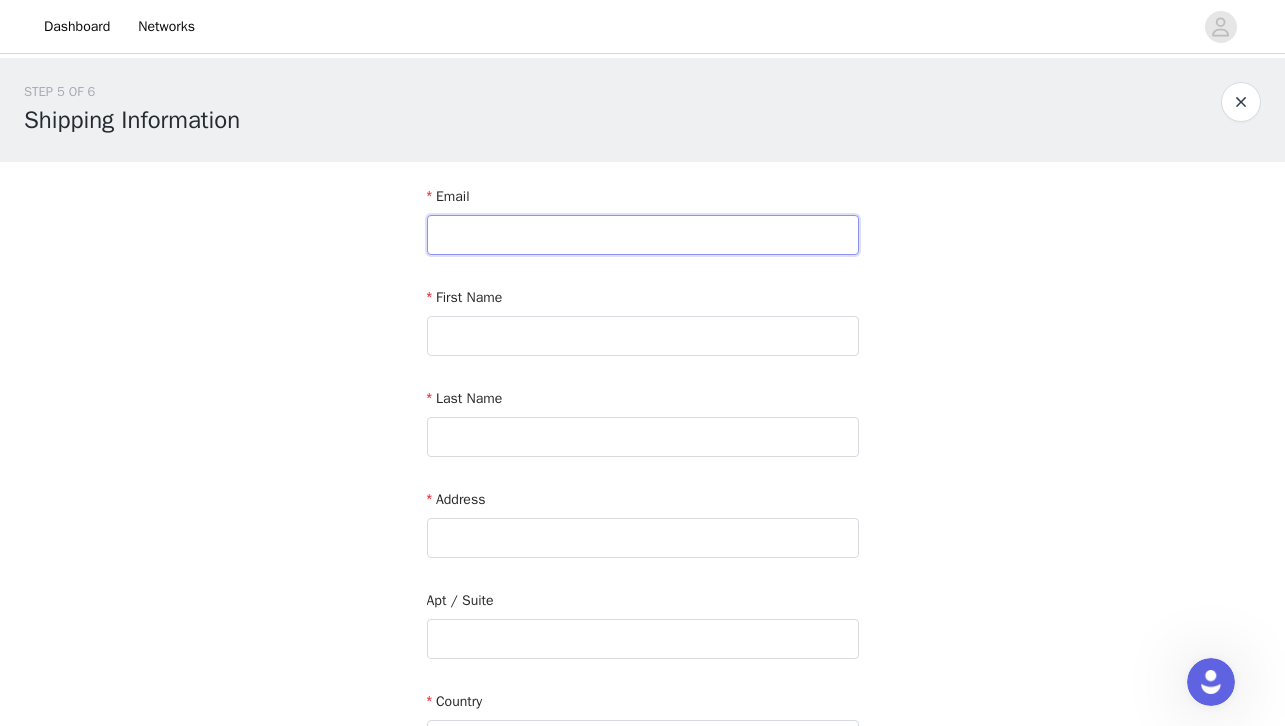 click at bounding box center [643, 235] 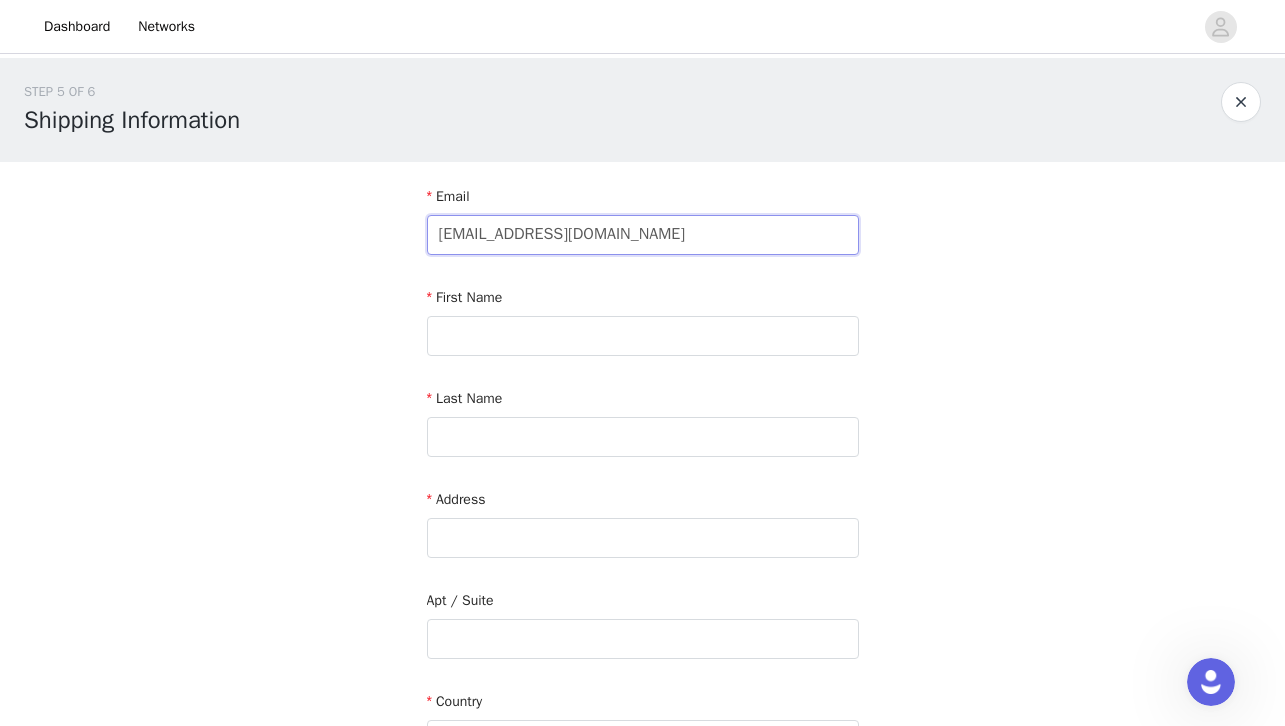 type on "marina@palettemgmt.com" 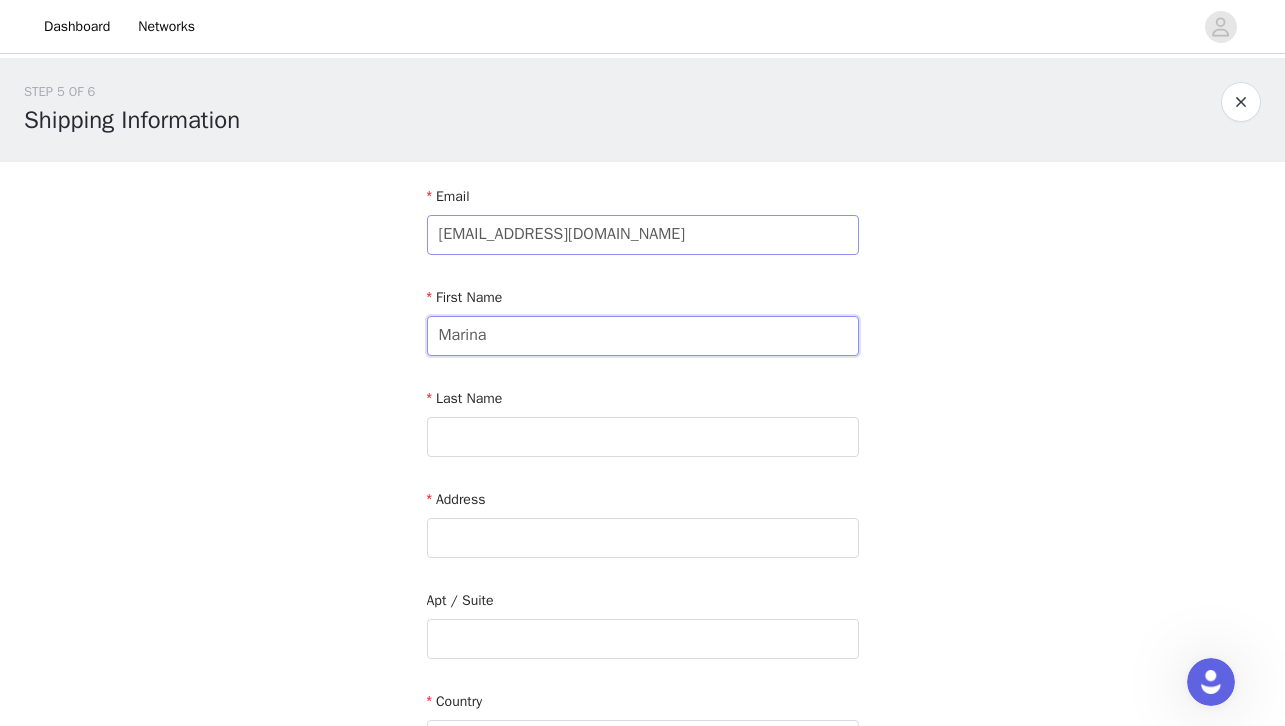 type on "Marina" 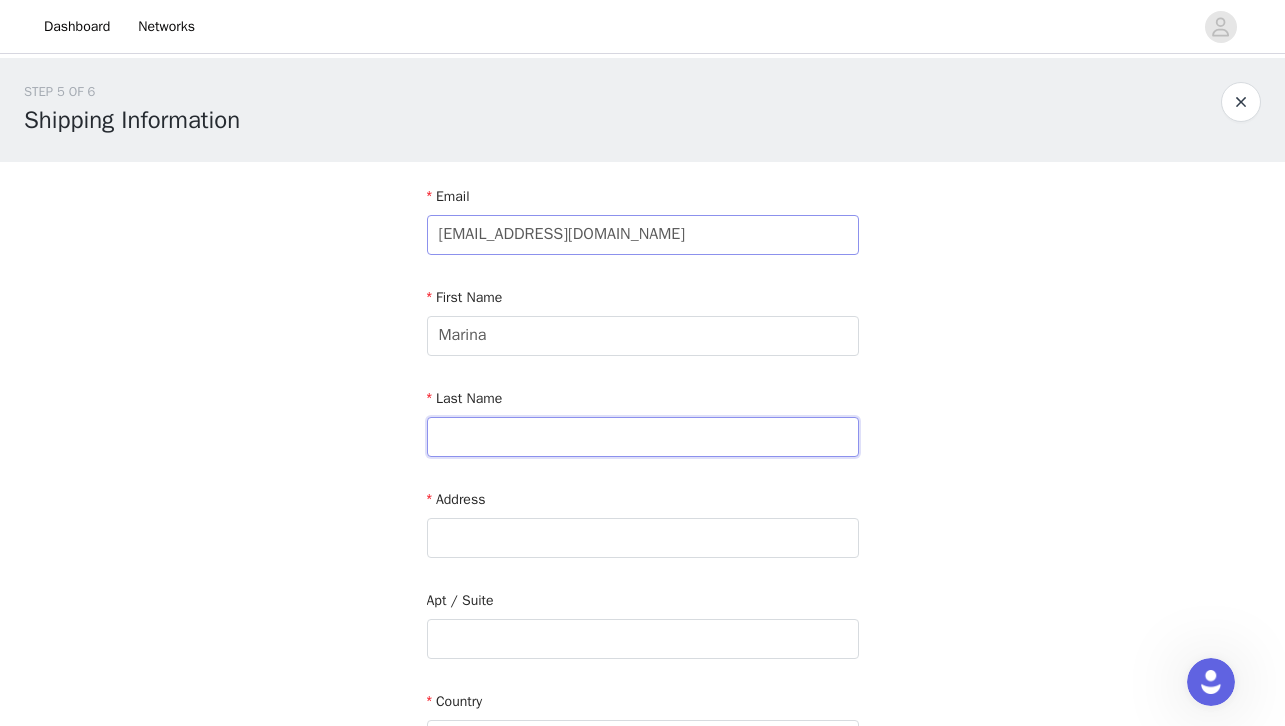 type on "N" 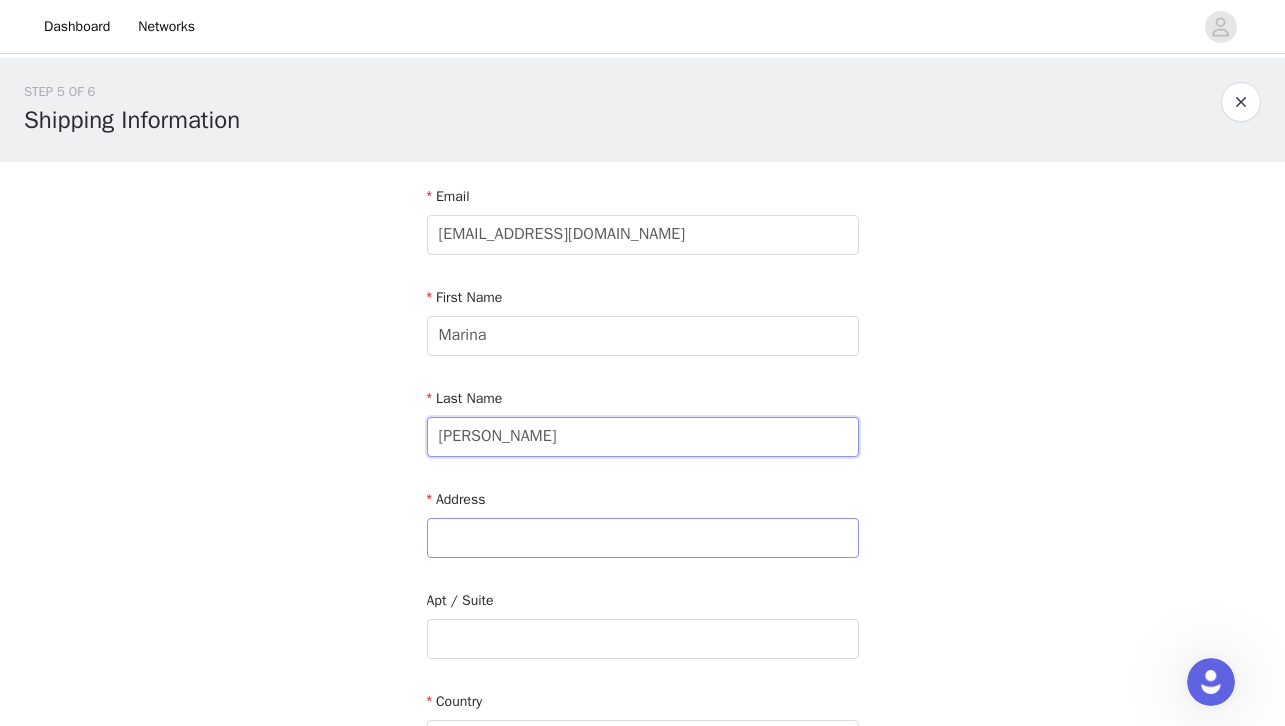 type on "Canizales" 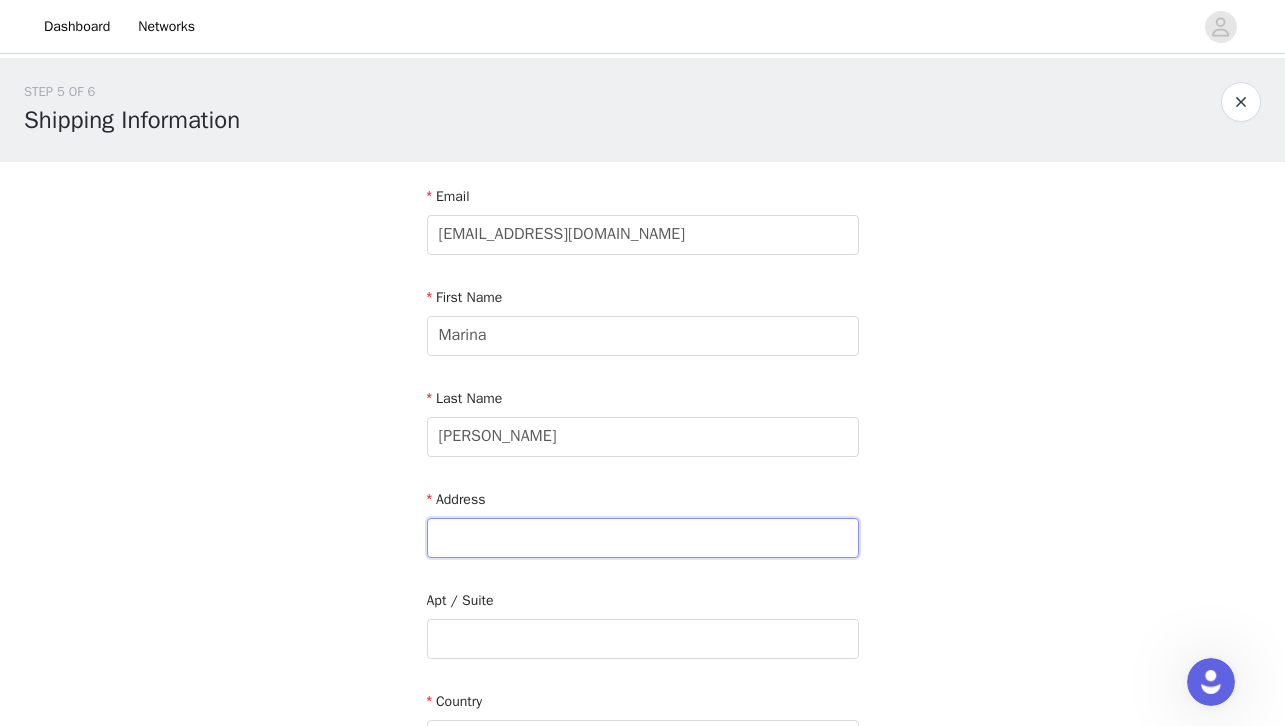click at bounding box center (643, 538) 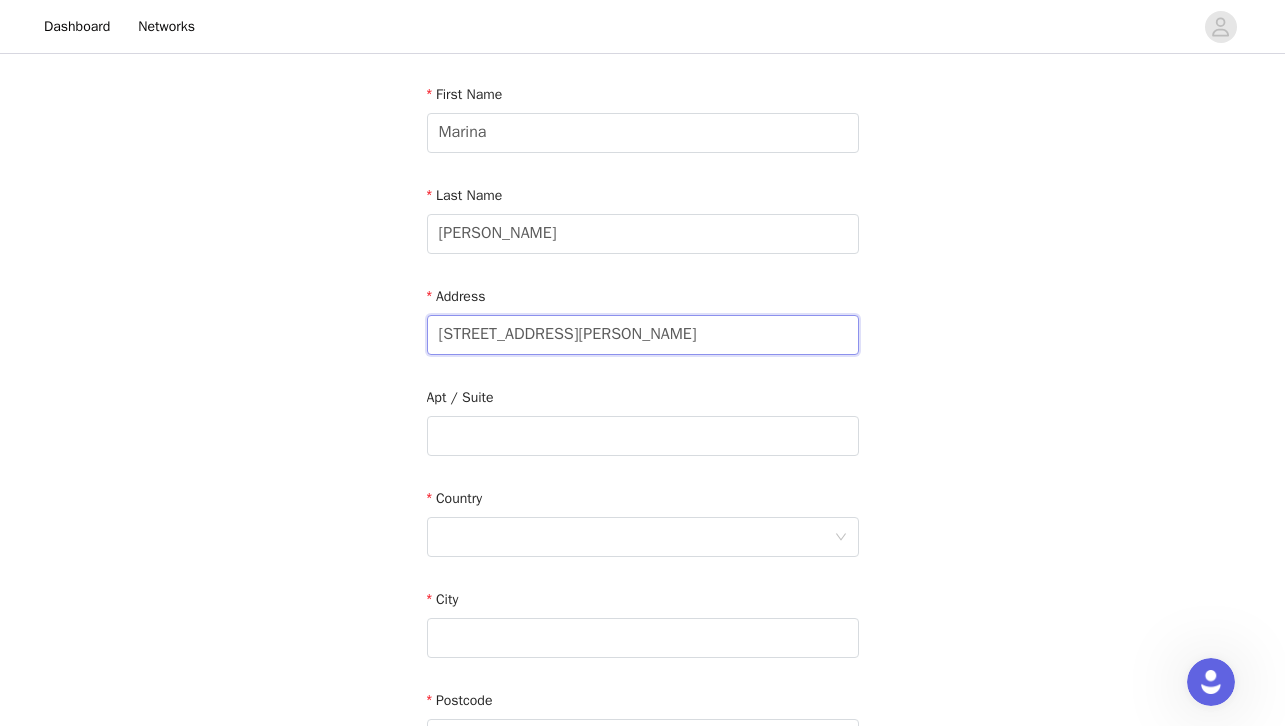 scroll, scrollTop: 231, scrollLeft: 0, axis: vertical 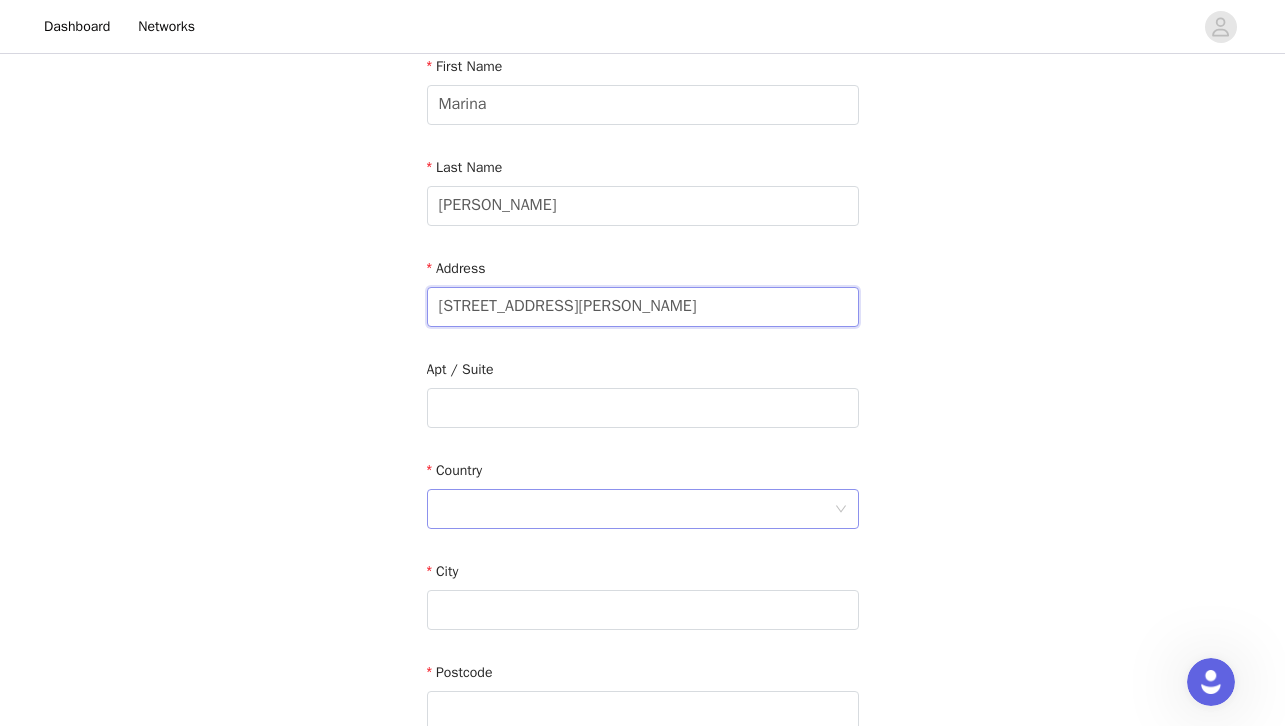 type on "[STREET_ADDRESS][PERSON_NAME]" 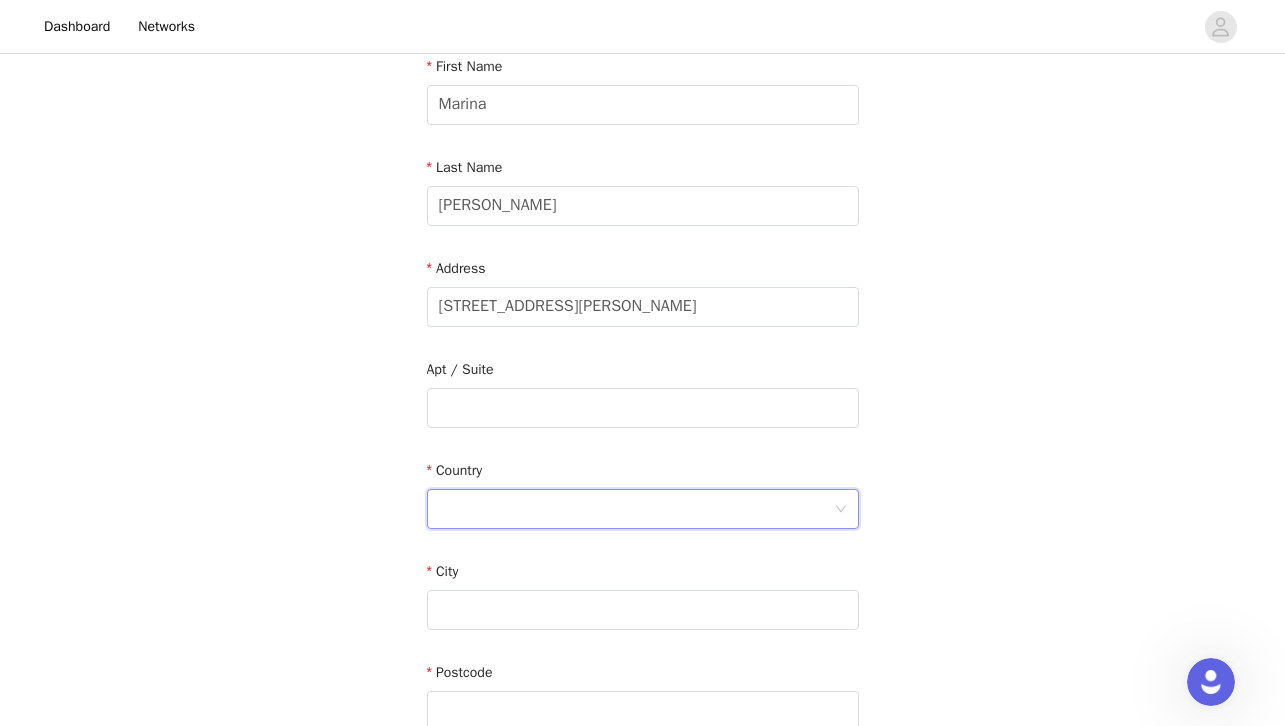click at bounding box center [636, 509] 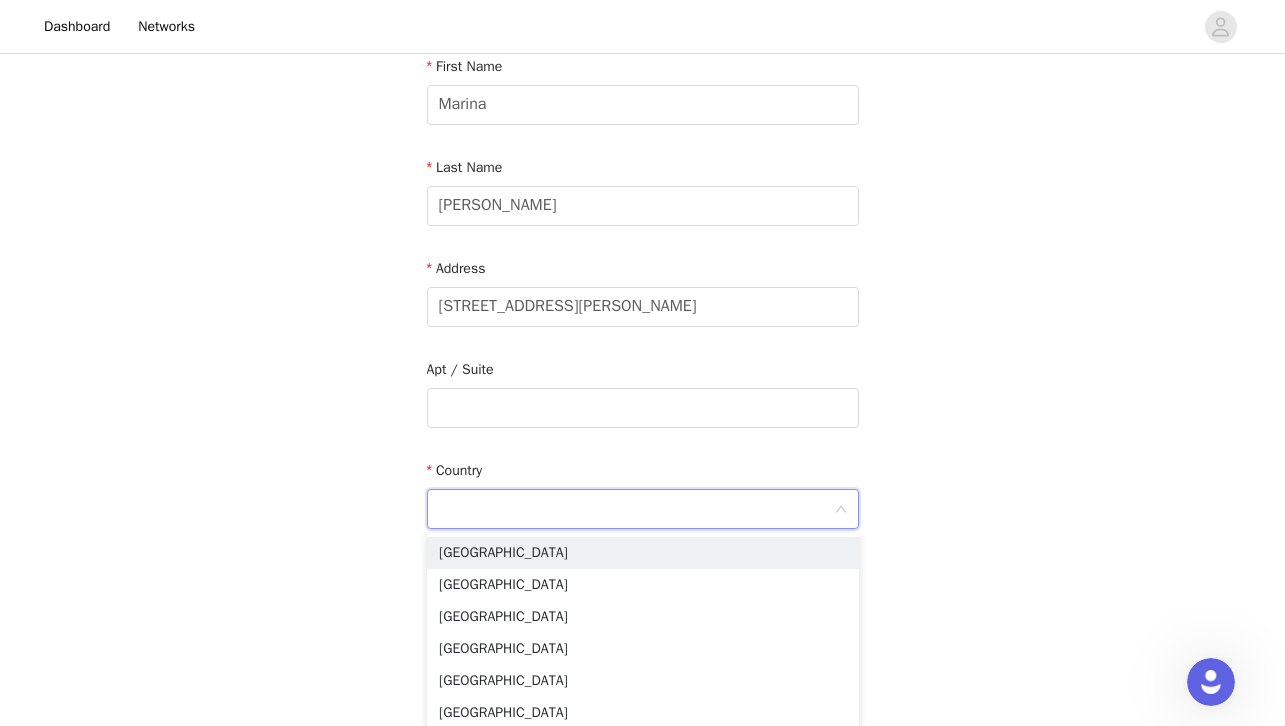 type on "U" 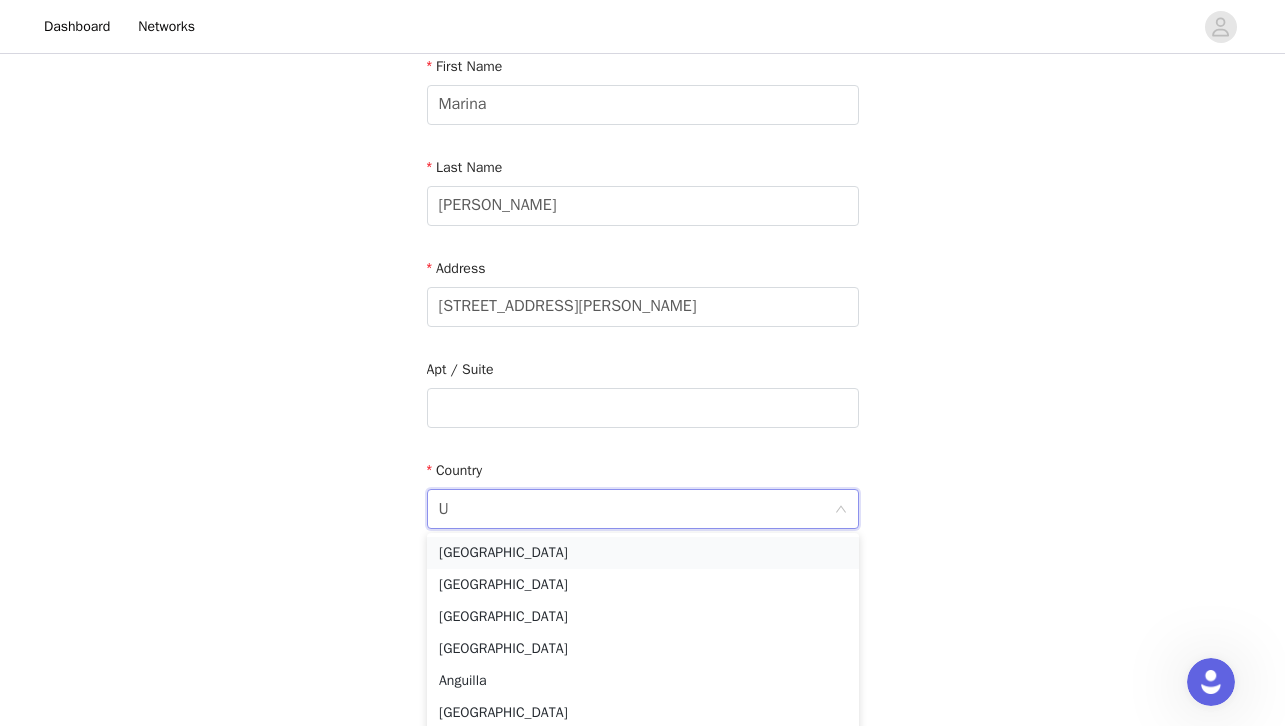 click on "[GEOGRAPHIC_DATA]" at bounding box center (643, 553) 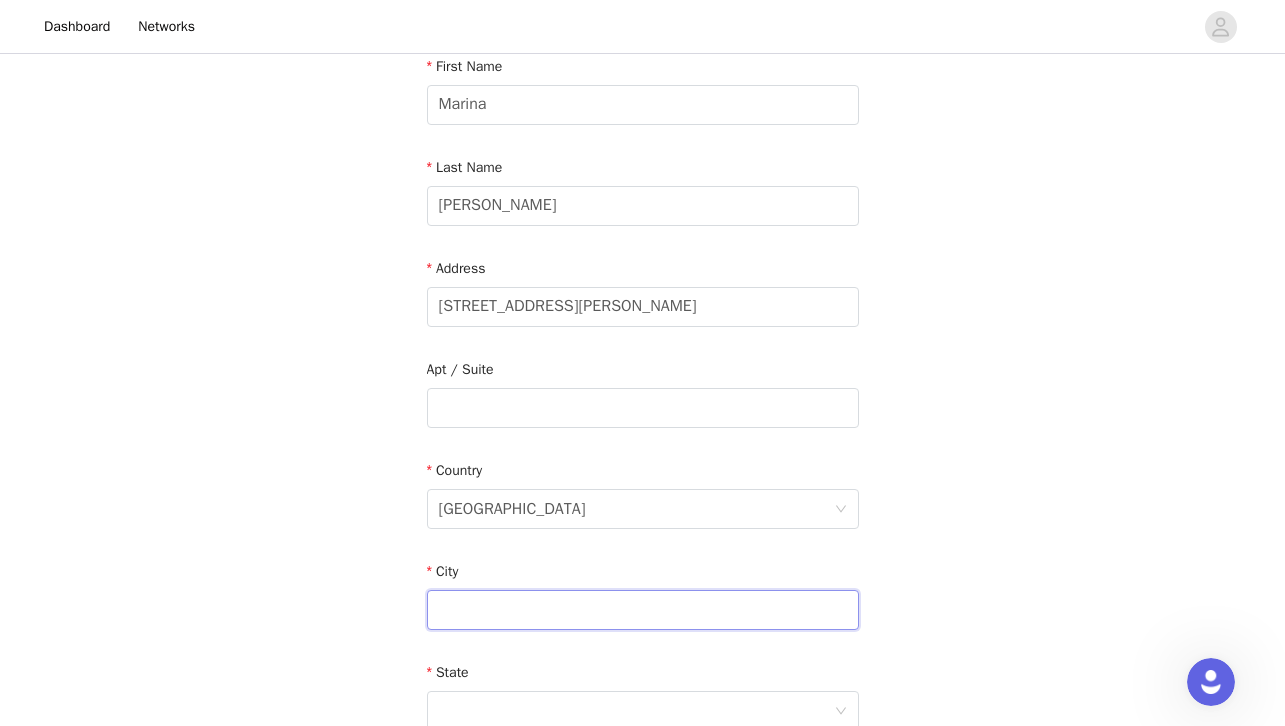 click at bounding box center [643, 610] 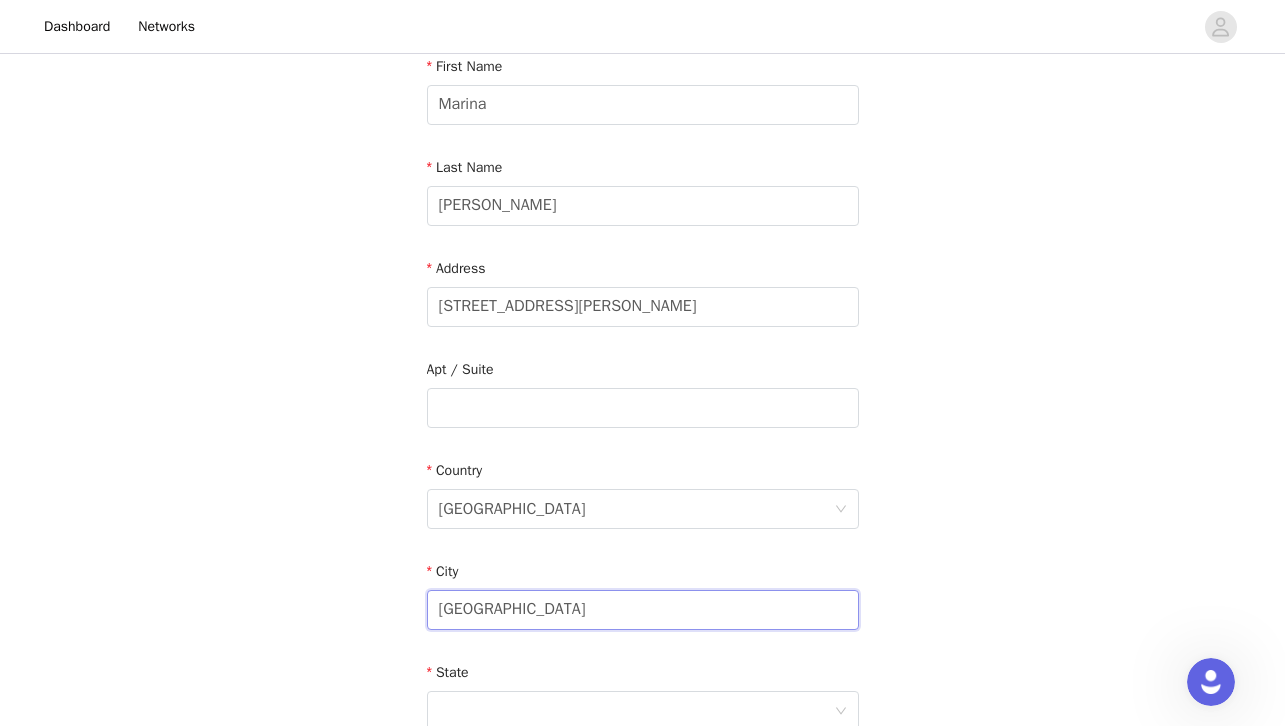 type on "Lancaster" 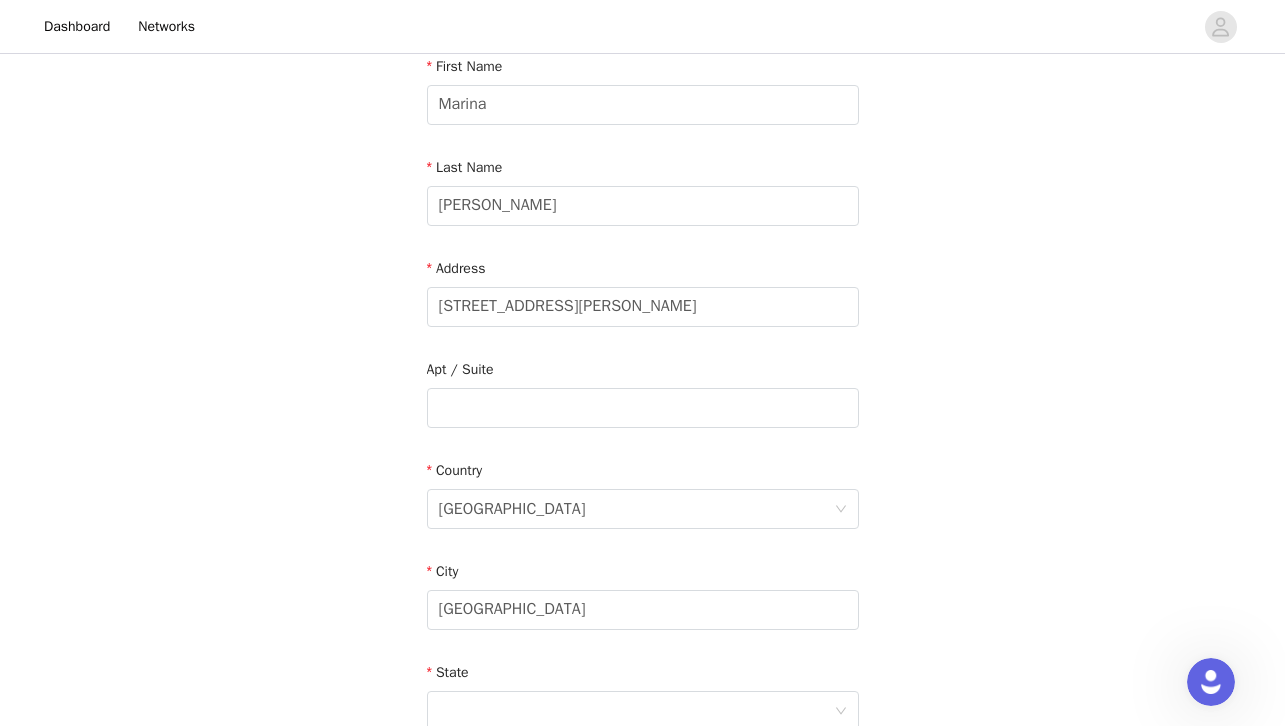 click on "STEP 5 OF 6
Shipping Information
Email marina@palettemgmt.com   First Name Marina   Last Name Canizales   Address 2811 Chaplin Dr.   Apt / Suite   Country
United States
City Lancaster   State     Zipcode   Phone Number" at bounding box center (642, 408) 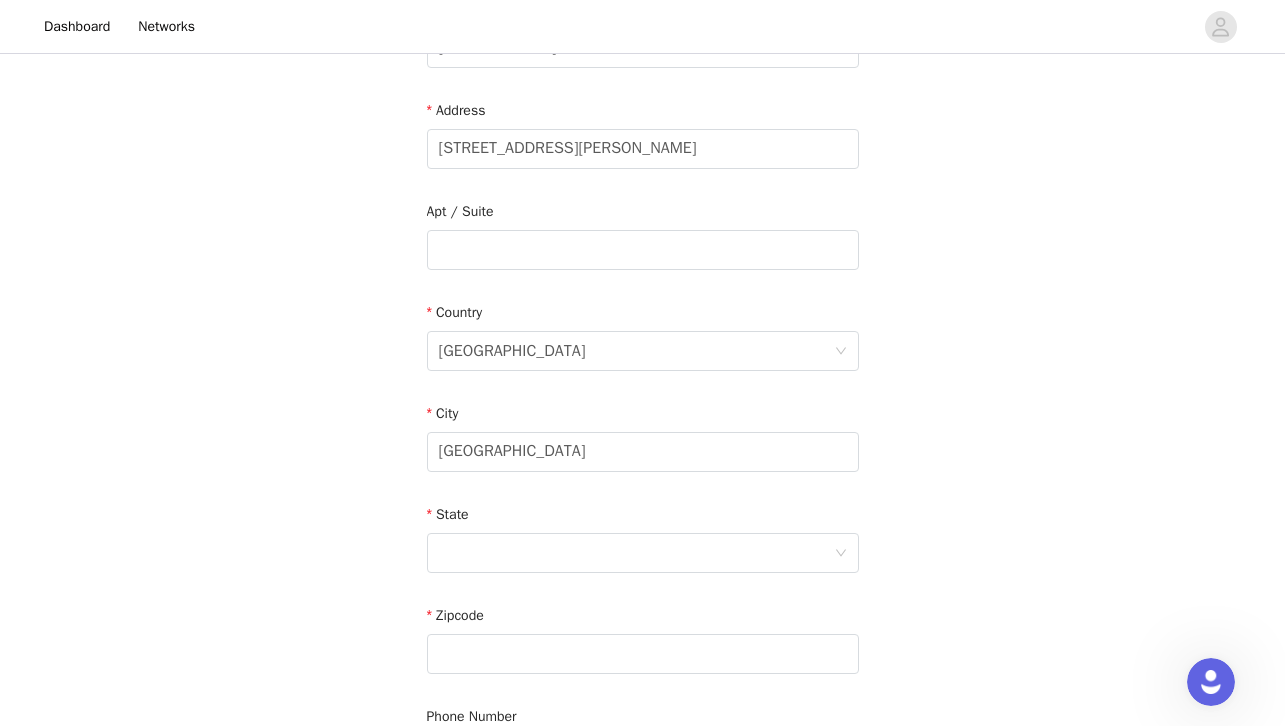 scroll, scrollTop: 608, scrollLeft: 0, axis: vertical 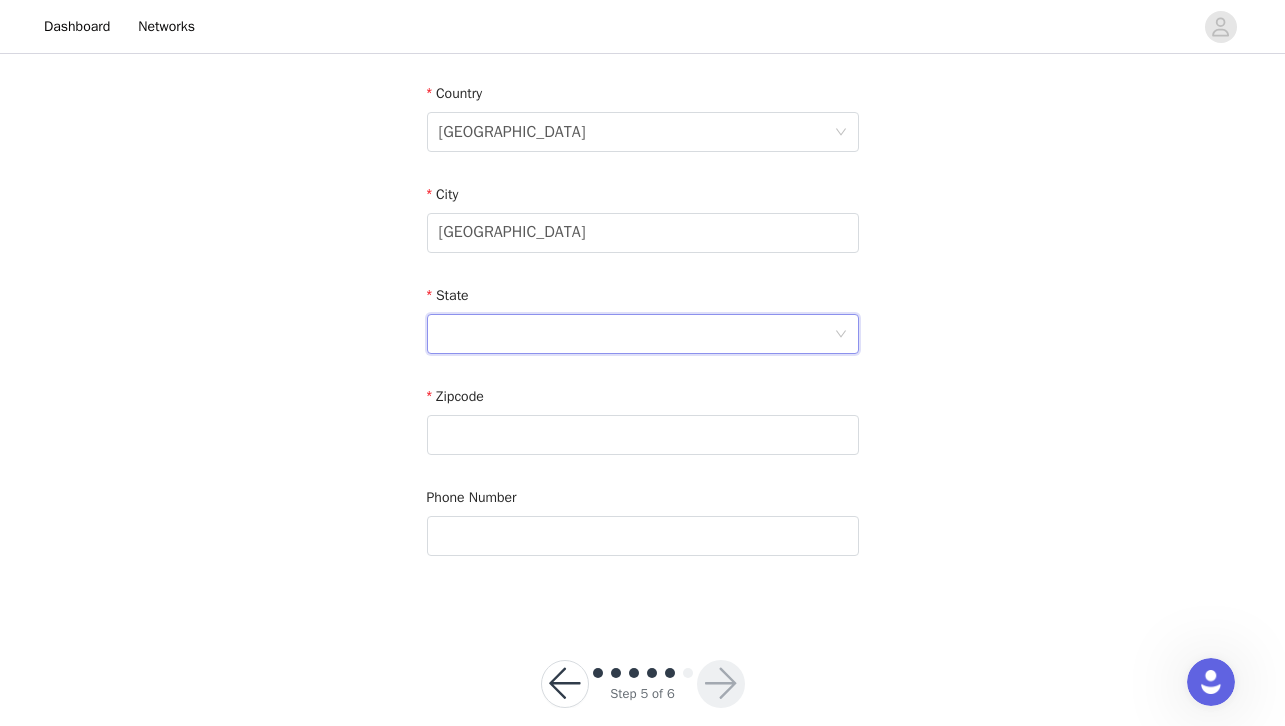 click at bounding box center (636, 334) 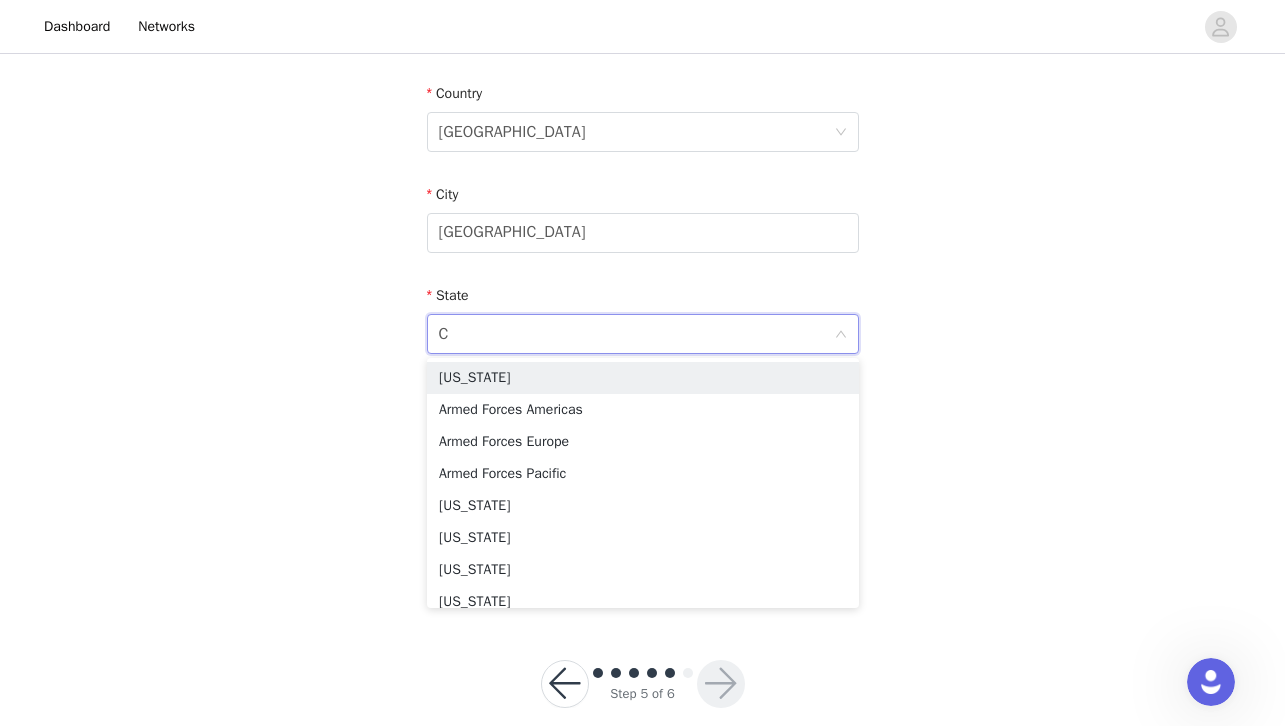 type on "CA" 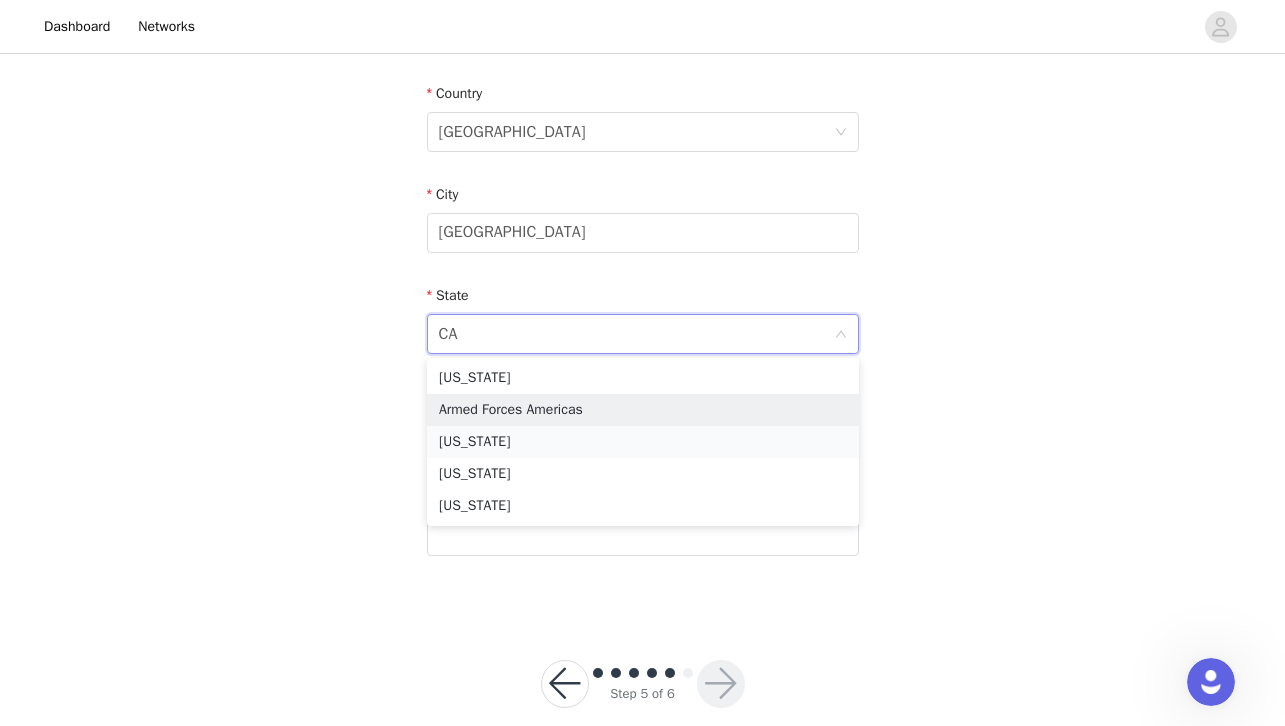 click on "California" at bounding box center (643, 442) 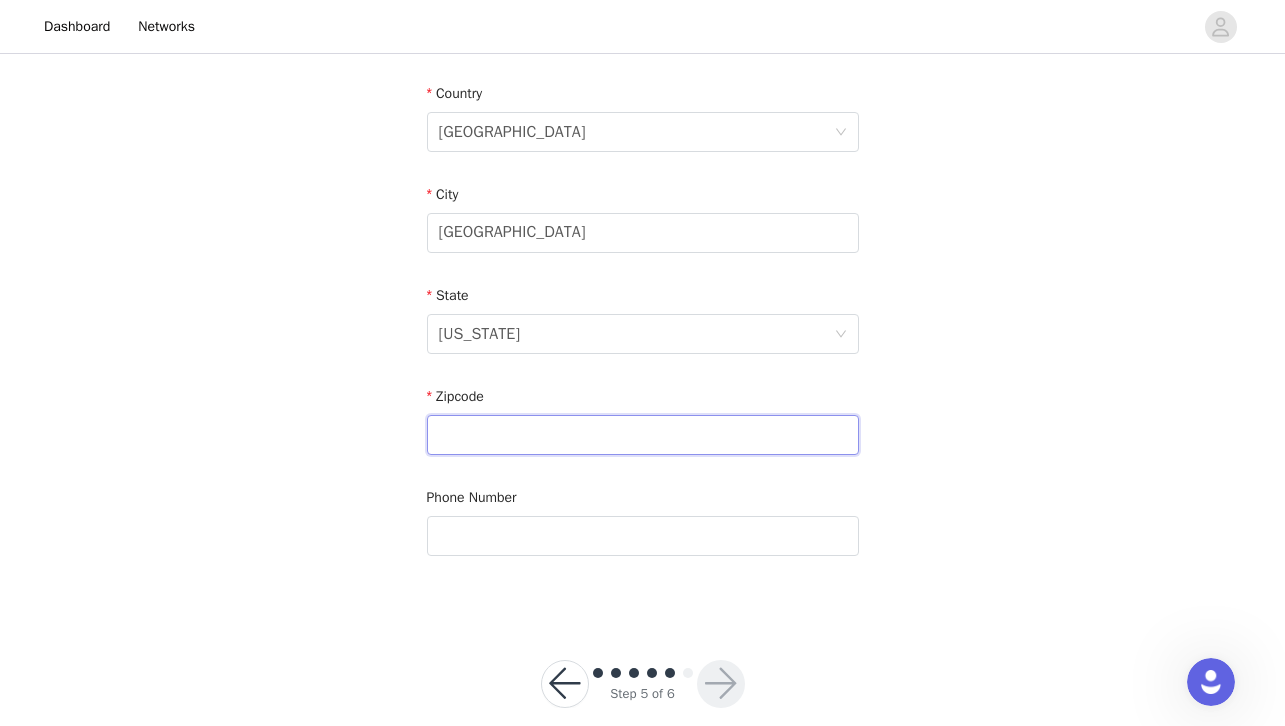 click at bounding box center (643, 435) 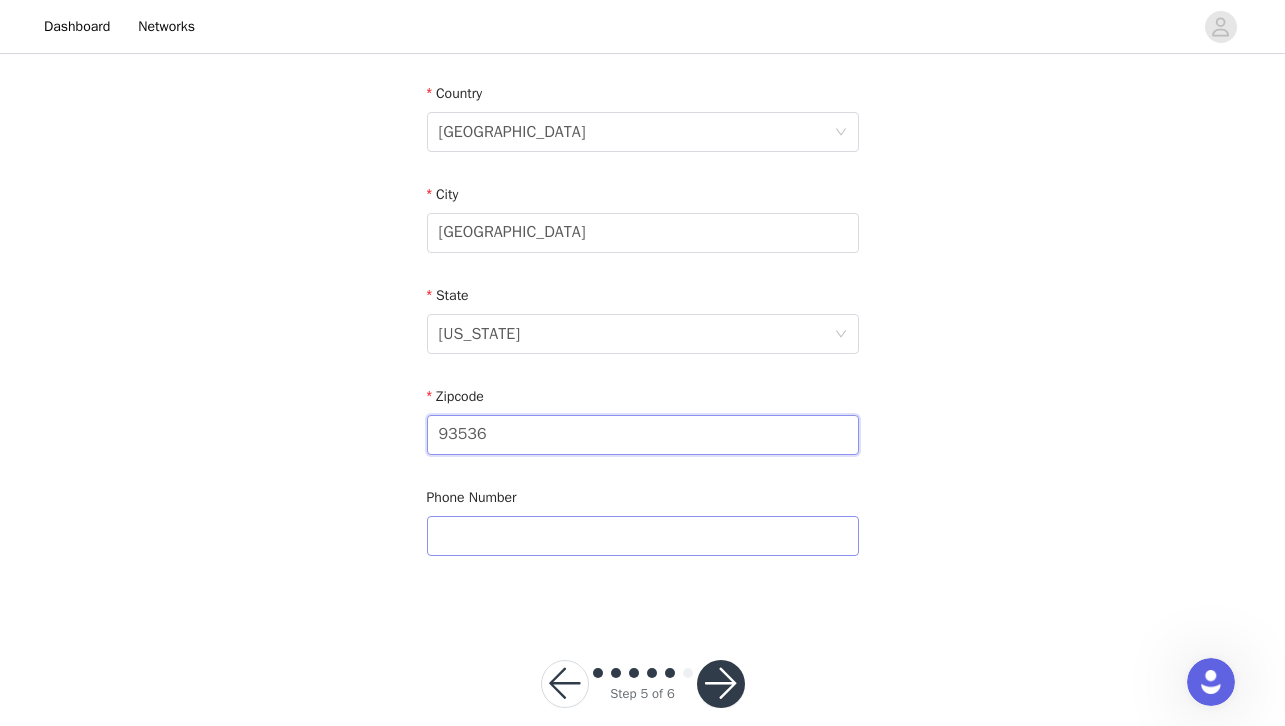 type on "93536" 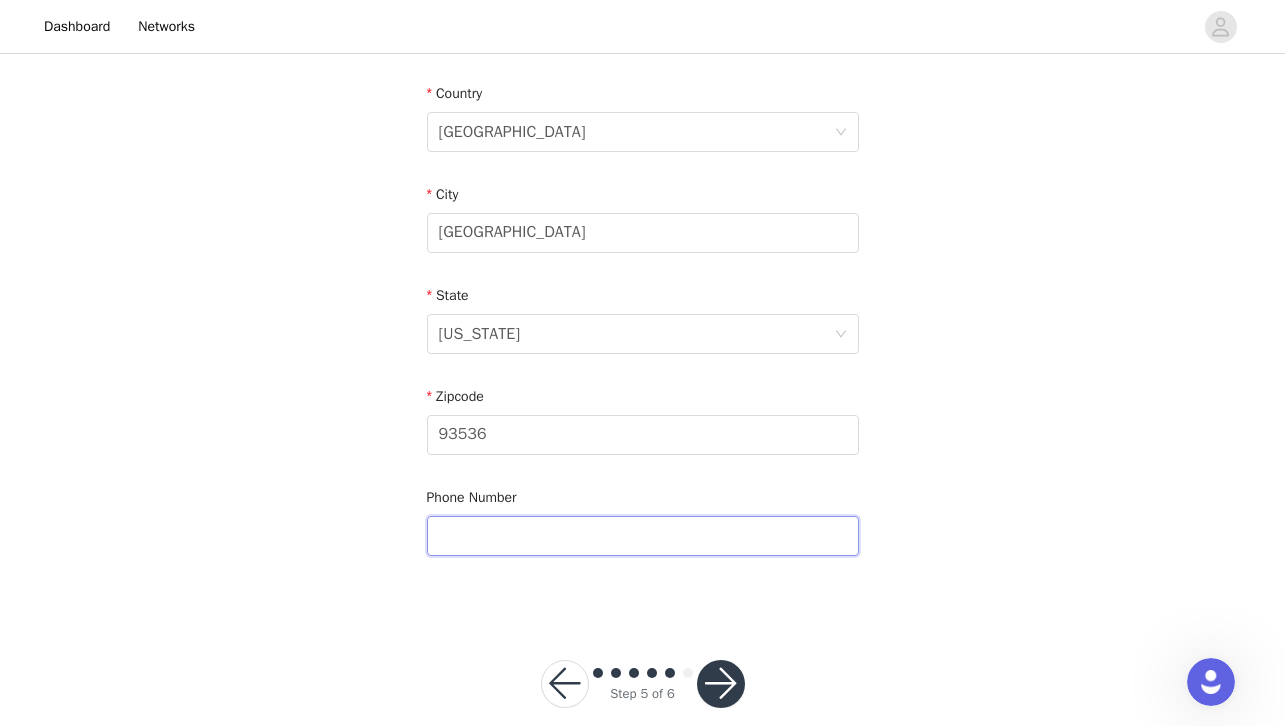 click at bounding box center (643, 536) 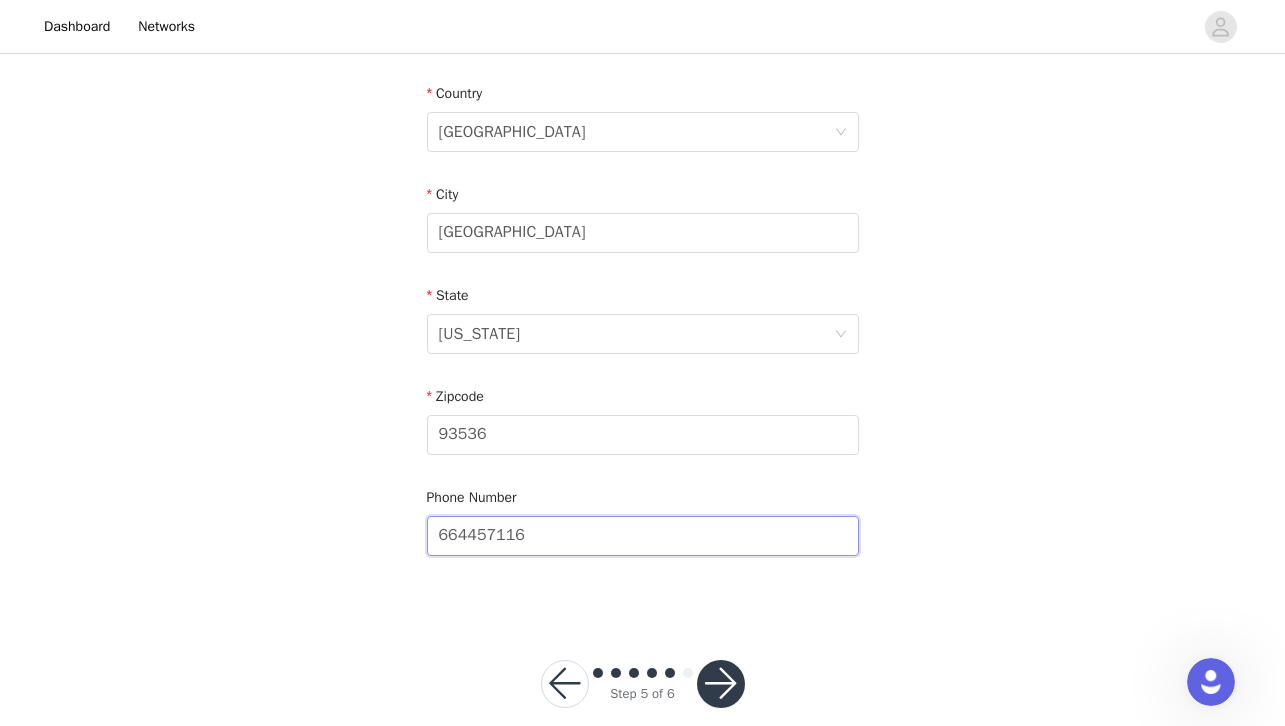 type on "664457116" 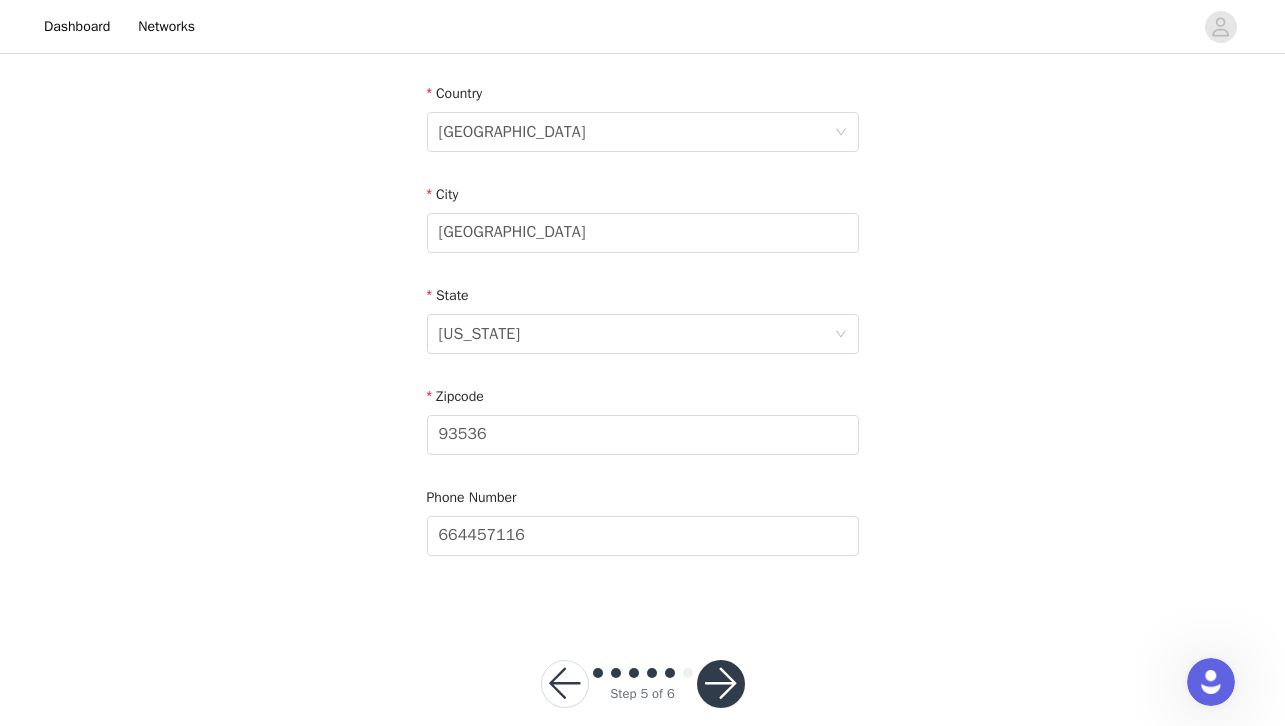 click at bounding box center [721, 684] 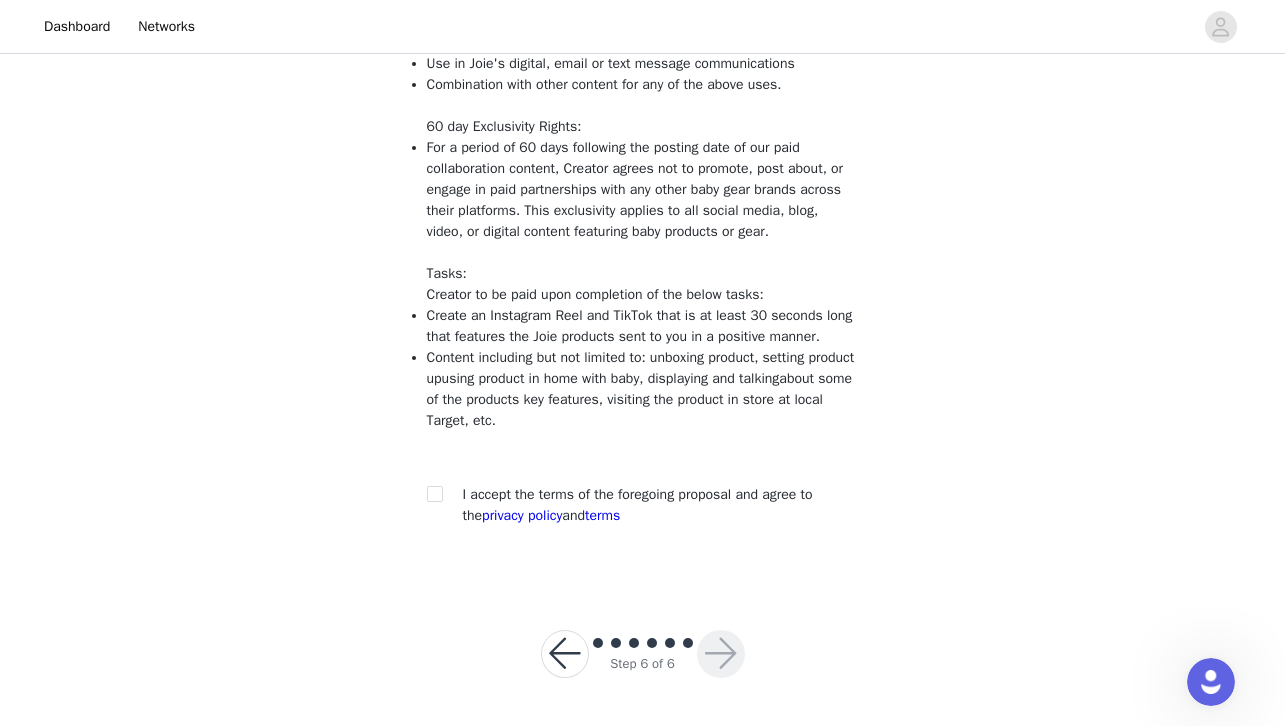 scroll, scrollTop: 0, scrollLeft: 0, axis: both 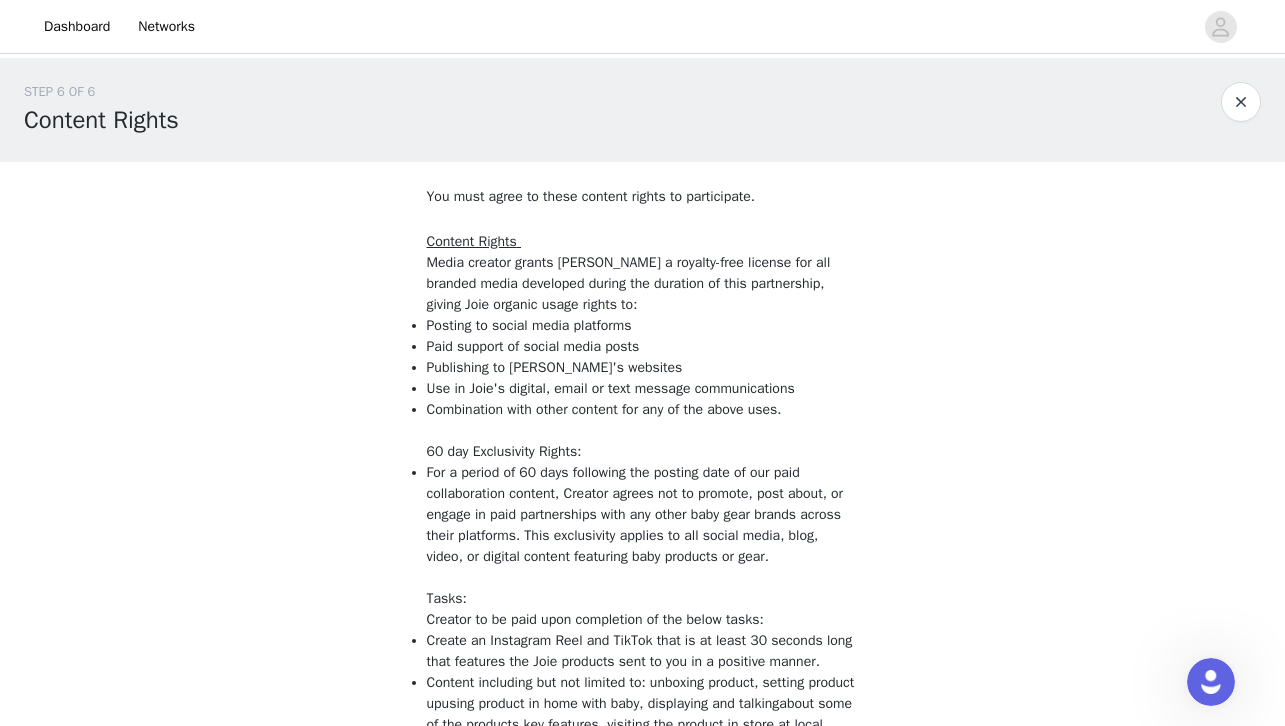 click at bounding box center [1241, 102] 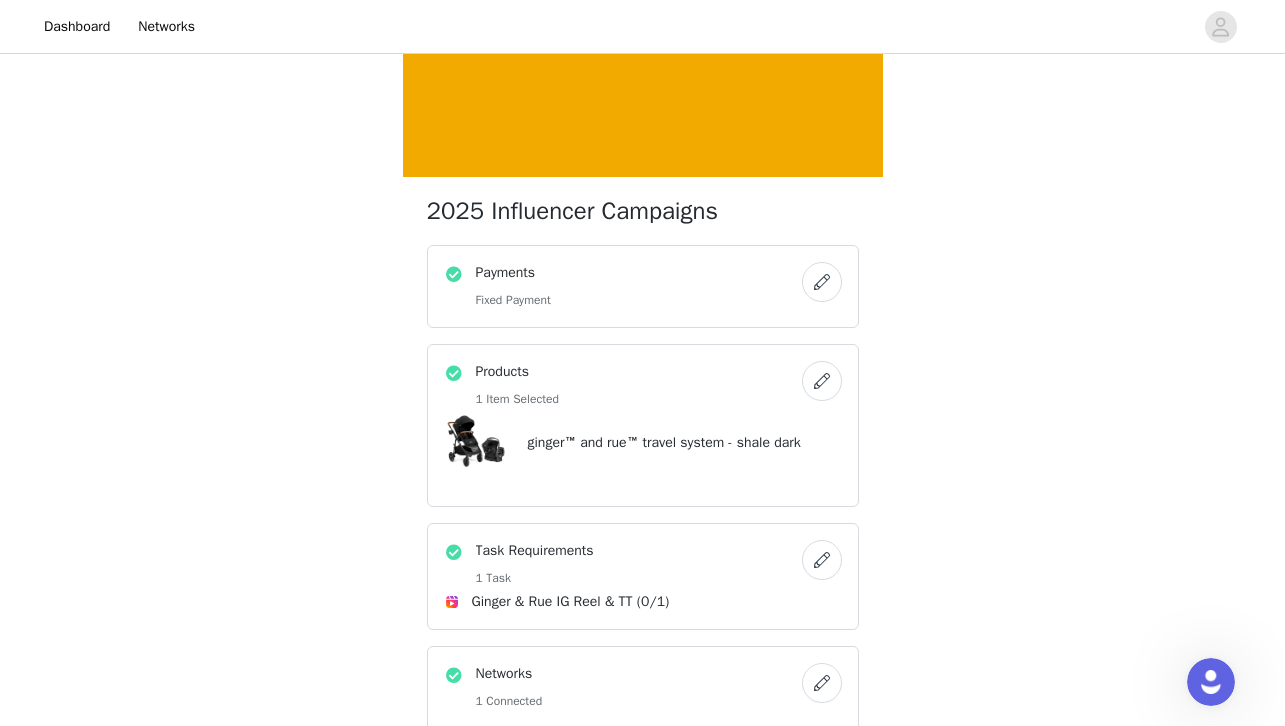 scroll, scrollTop: 0, scrollLeft: 0, axis: both 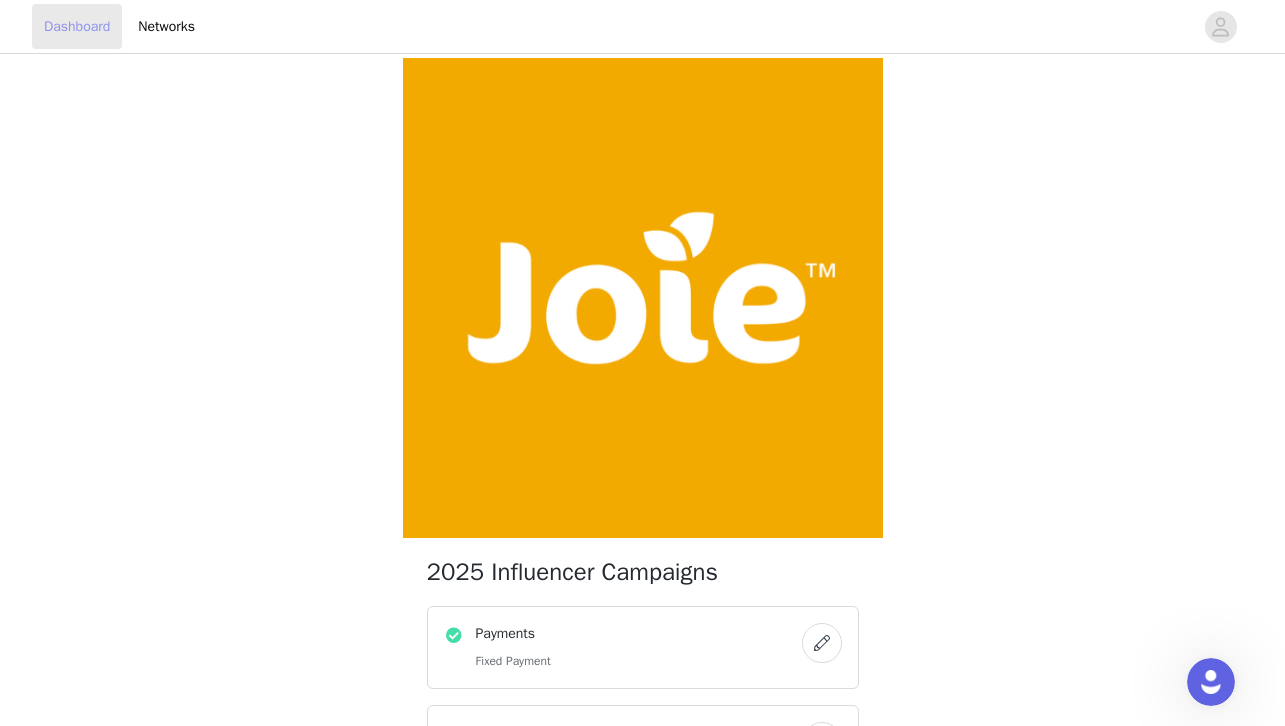 click on "Dashboard" at bounding box center (77, 26) 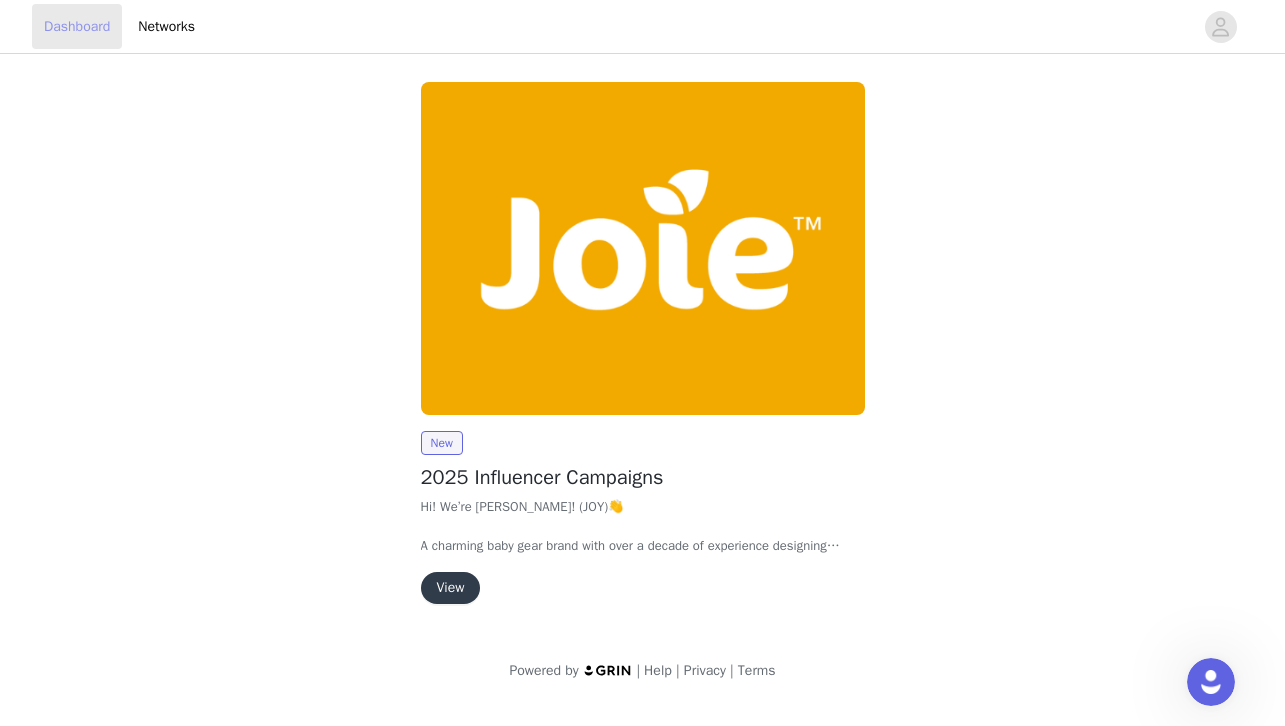click on "Dashboard" at bounding box center [77, 26] 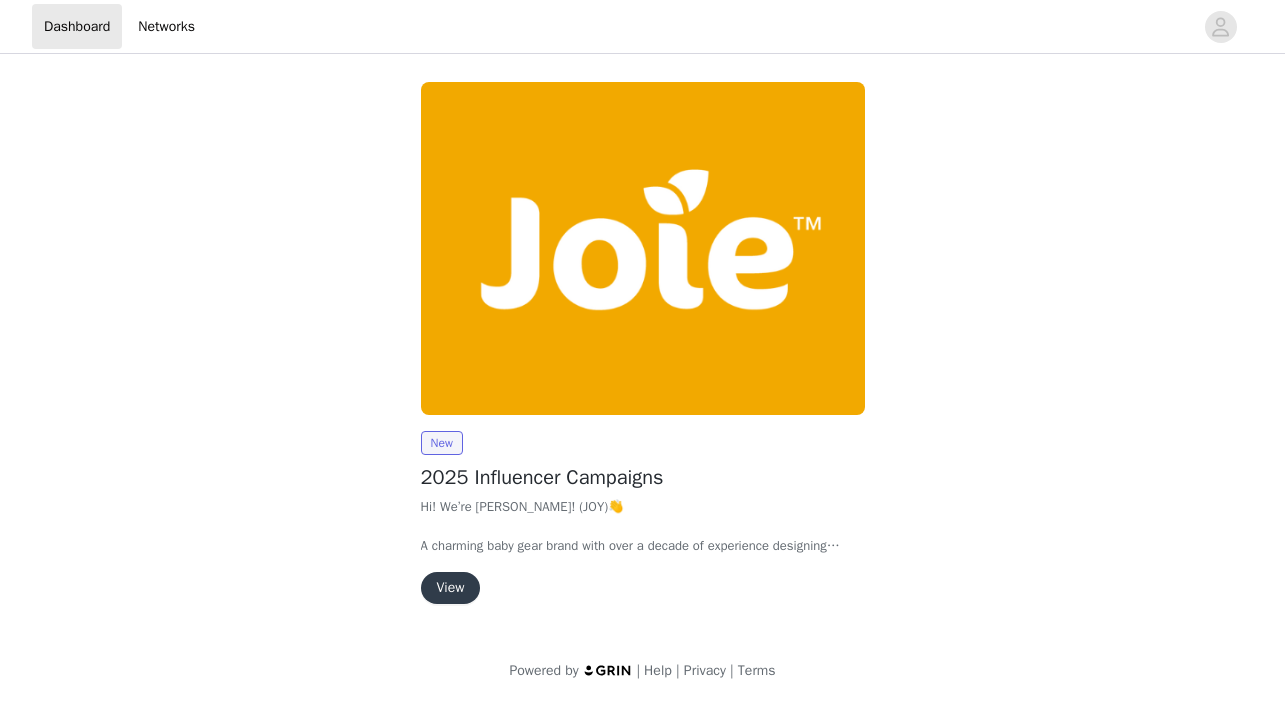 scroll, scrollTop: 0, scrollLeft: 0, axis: both 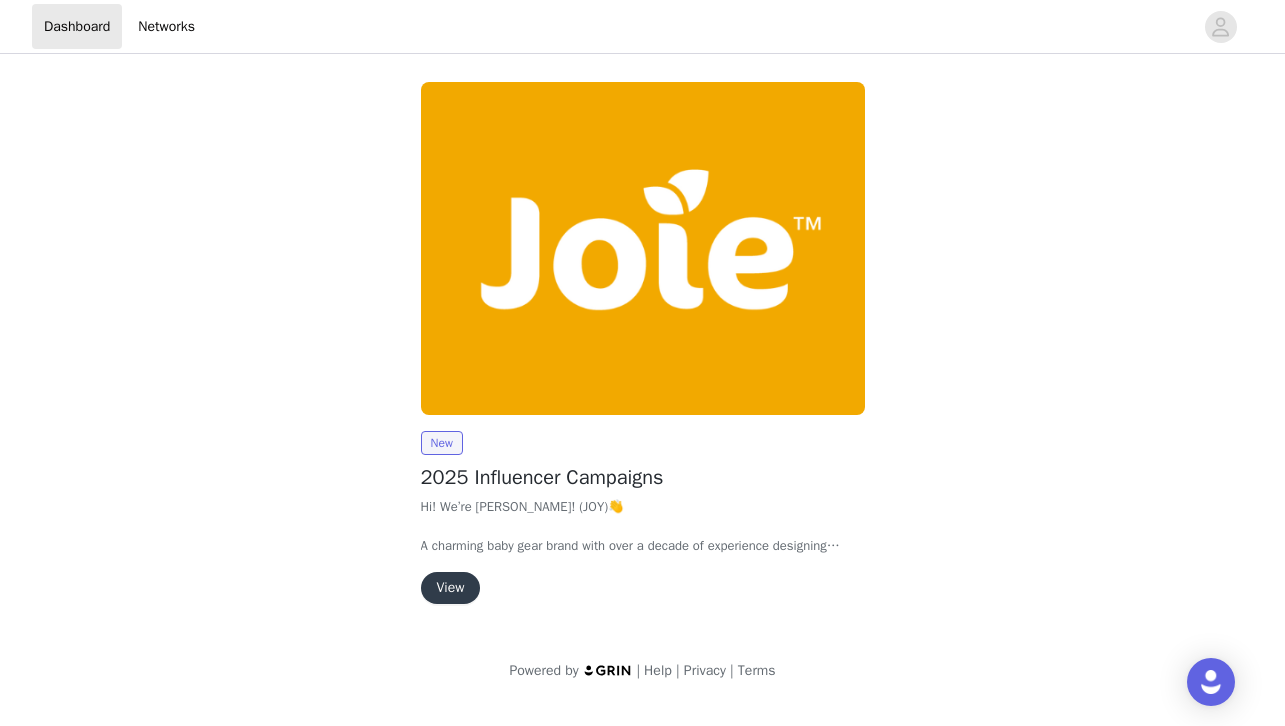 click on "View" at bounding box center (451, 588) 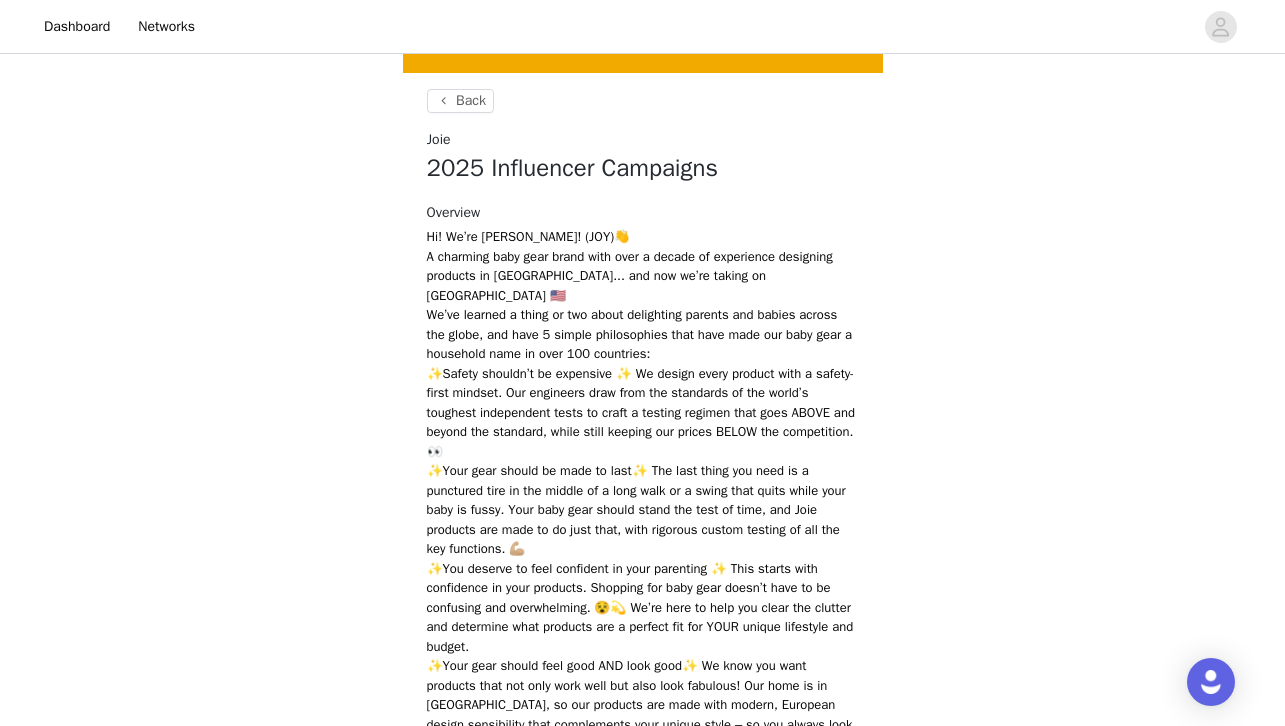 scroll, scrollTop: 893, scrollLeft: 0, axis: vertical 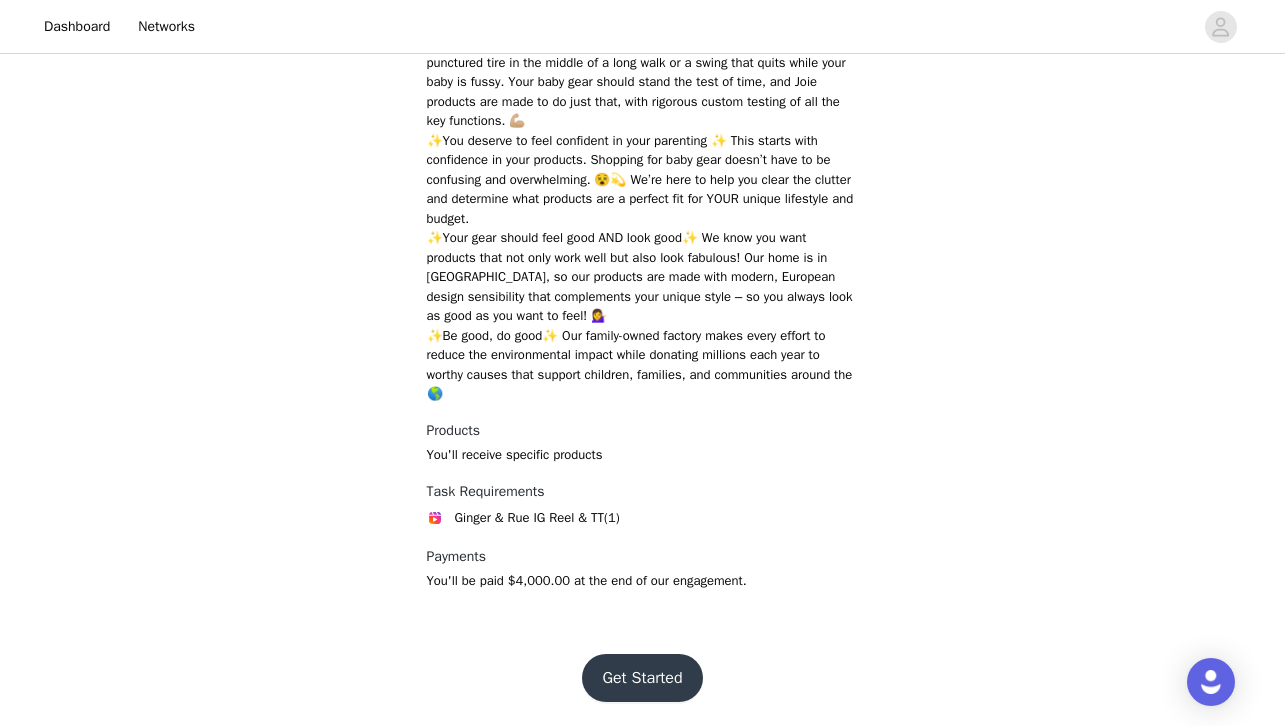 click on "Get Started" at bounding box center (642, 678) 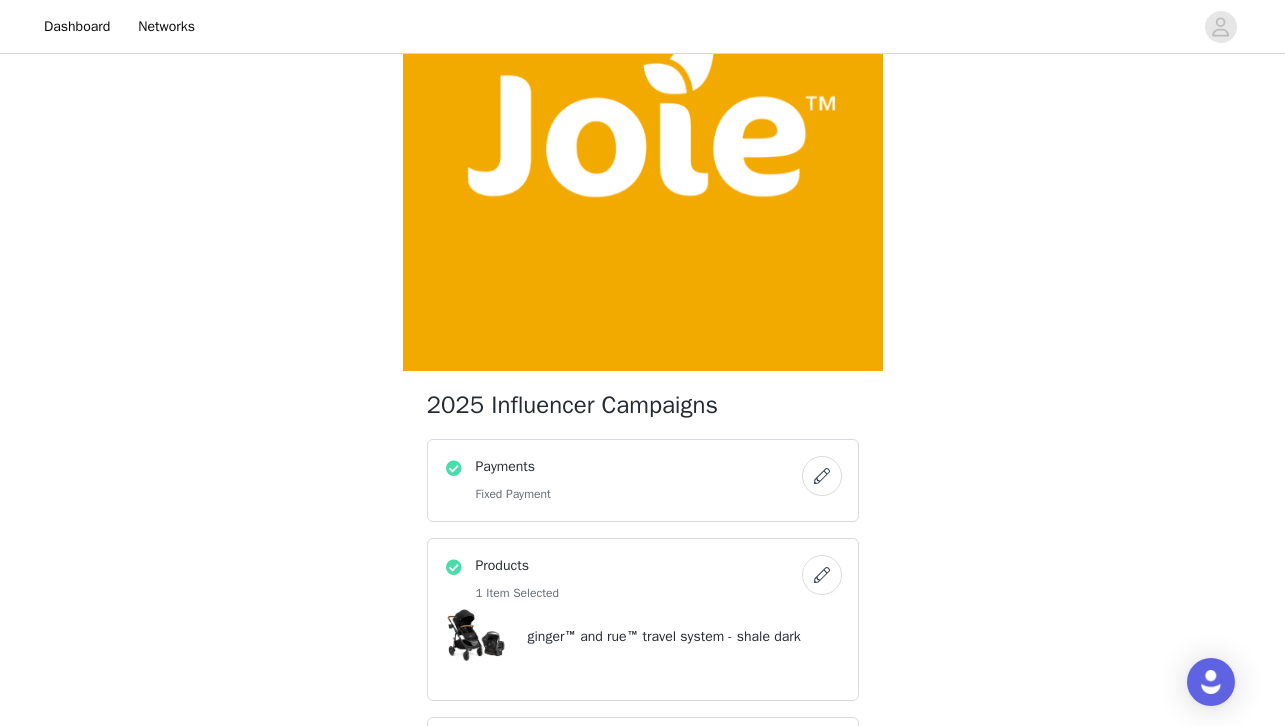 scroll, scrollTop: 350, scrollLeft: 0, axis: vertical 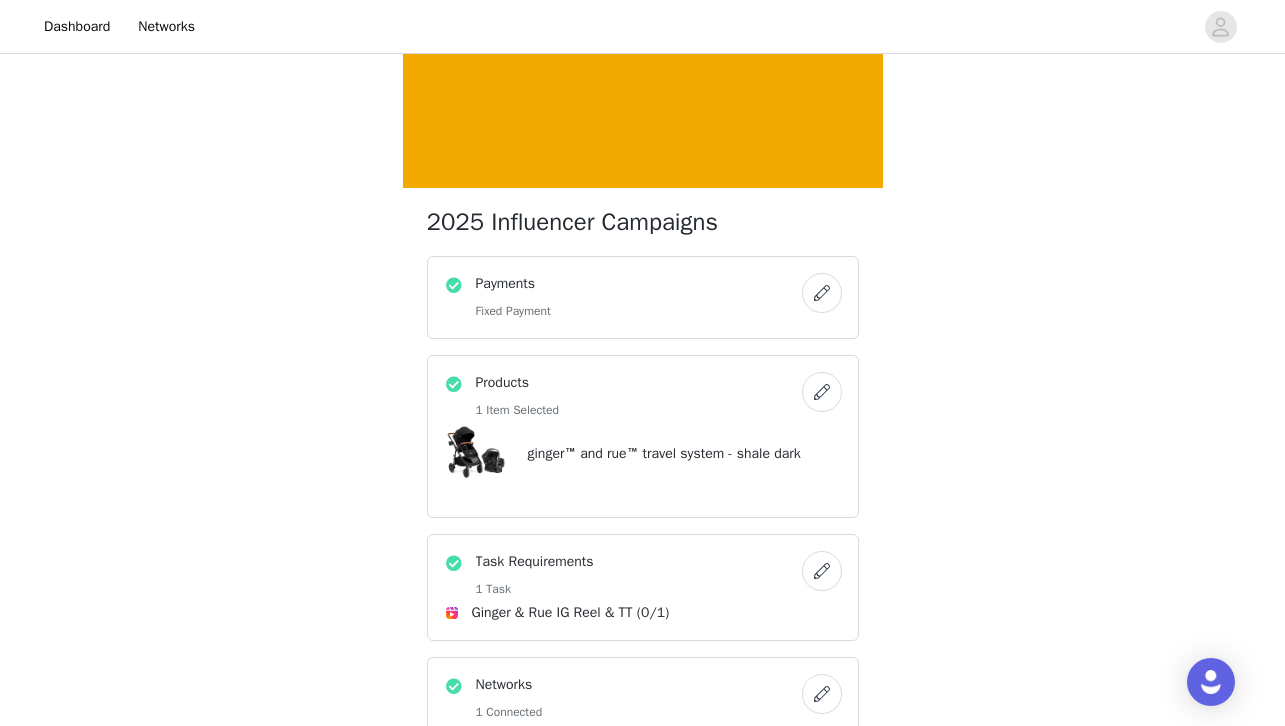 click at bounding box center (822, 293) 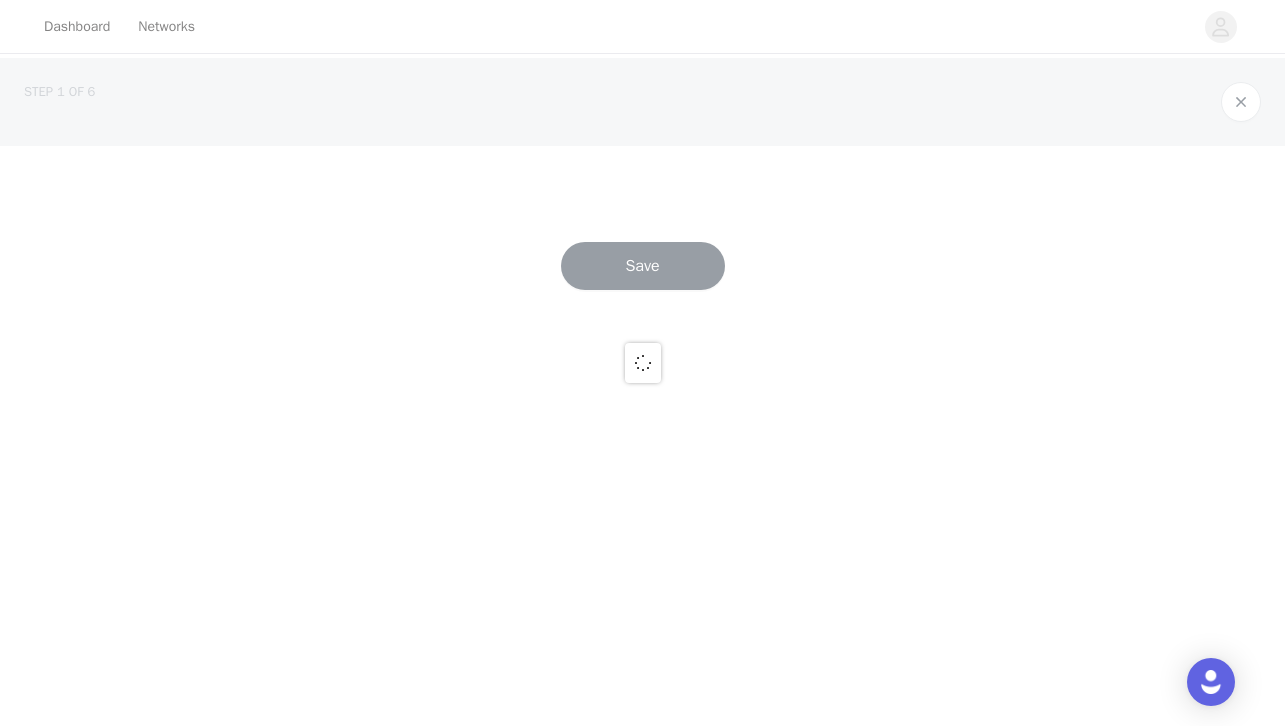 scroll, scrollTop: 0, scrollLeft: 0, axis: both 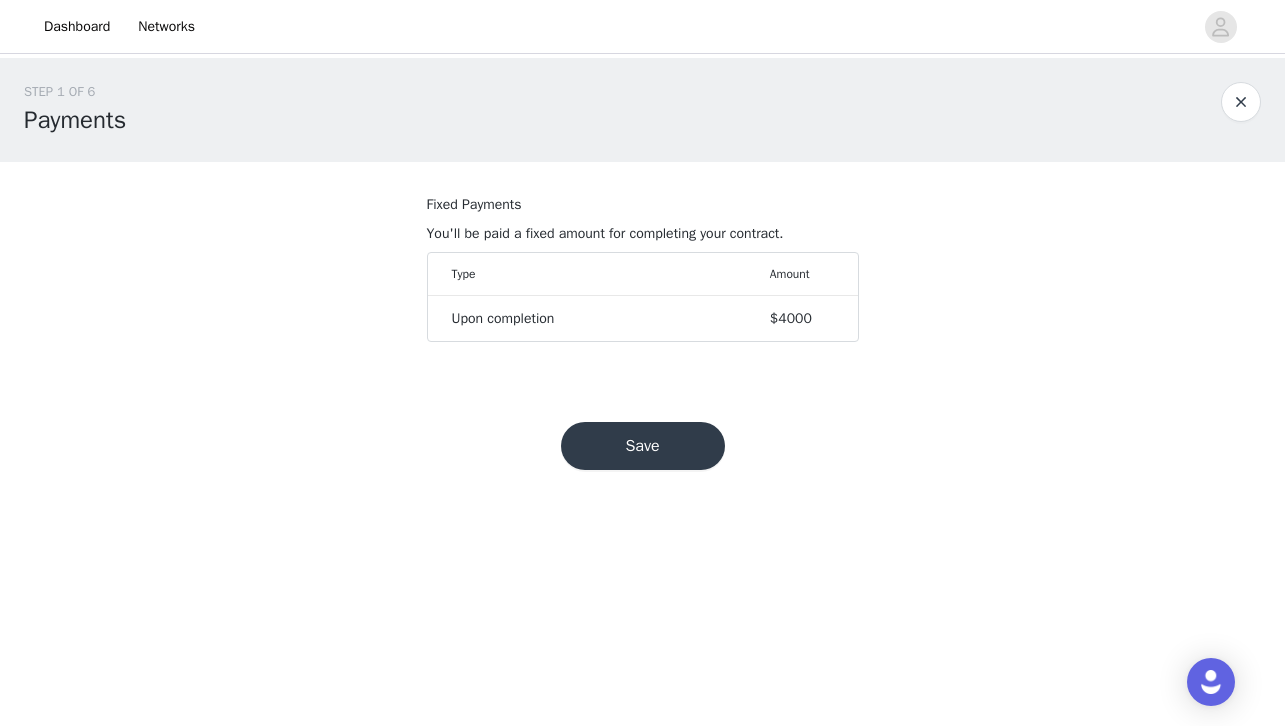 click at bounding box center [1241, 102] 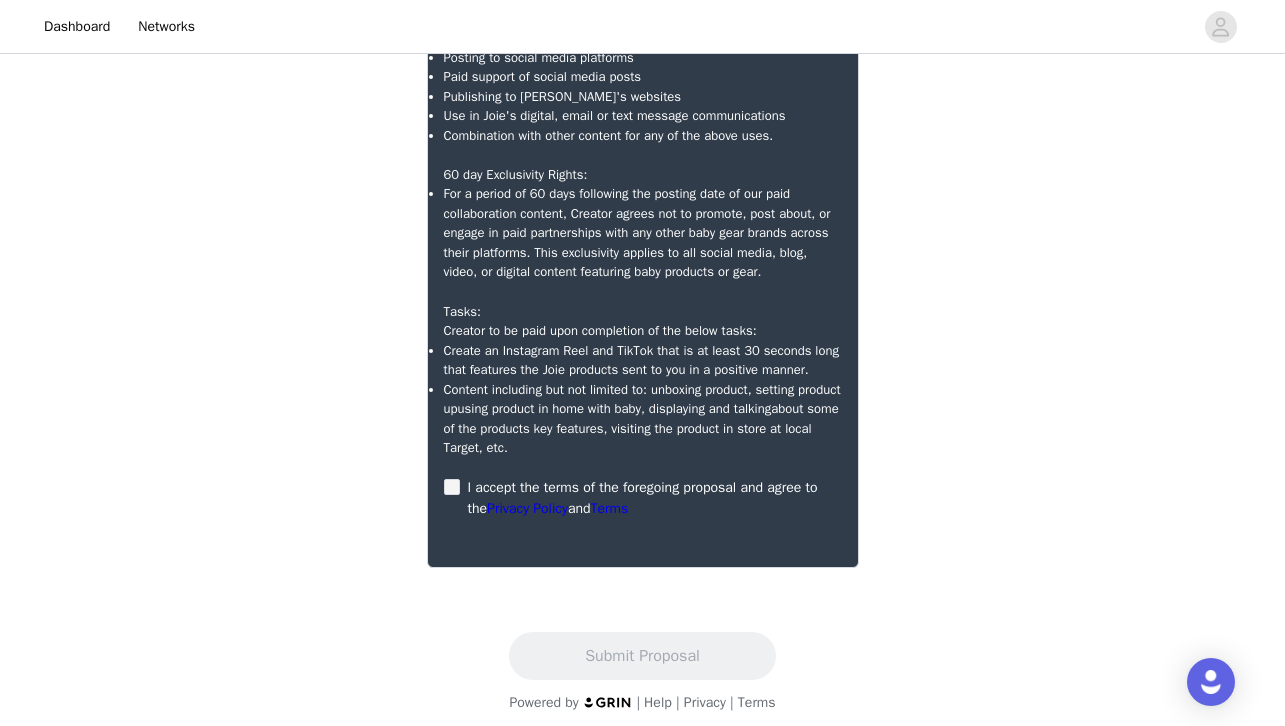 scroll, scrollTop: 1448, scrollLeft: 0, axis: vertical 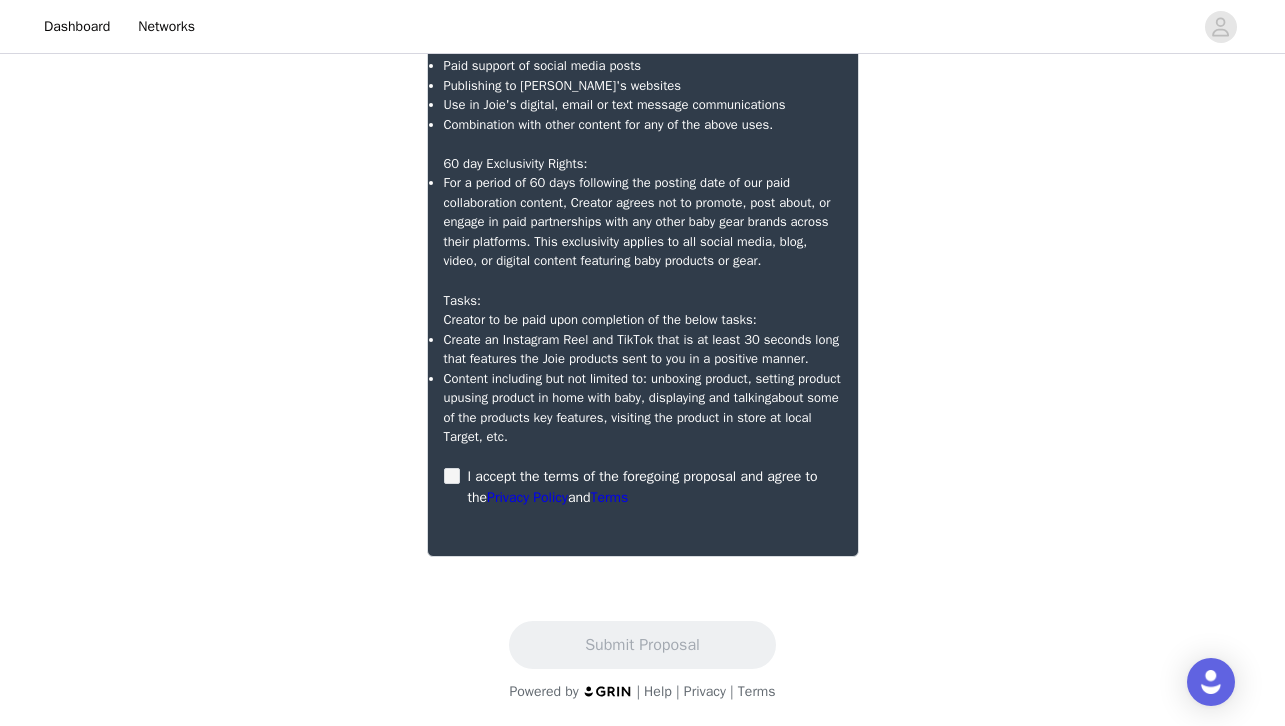 click on "Content including but not limited to: unboxing product, s etting product up  u sing product in home with baby, d isplaying and t alking  about some of the products key features, visiting the product in store at local Target, etc." at bounding box center [643, 408] 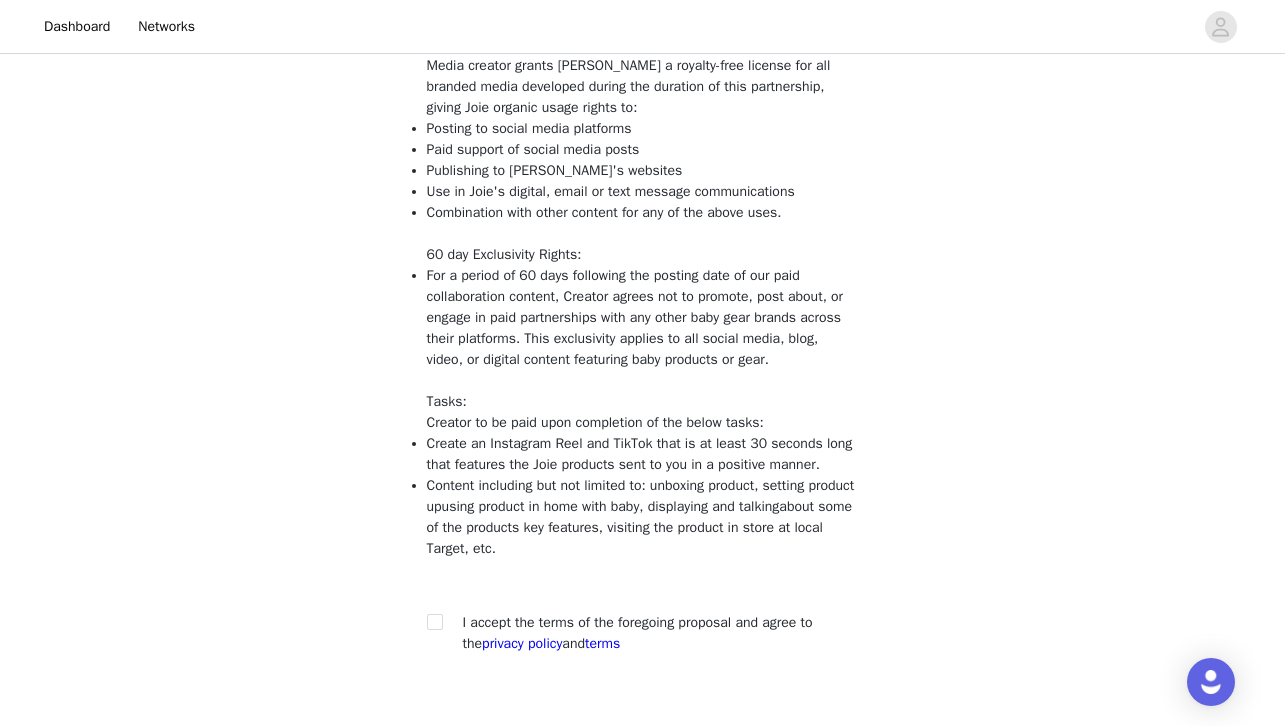 scroll, scrollTop: 211, scrollLeft: 0, axis: vertical 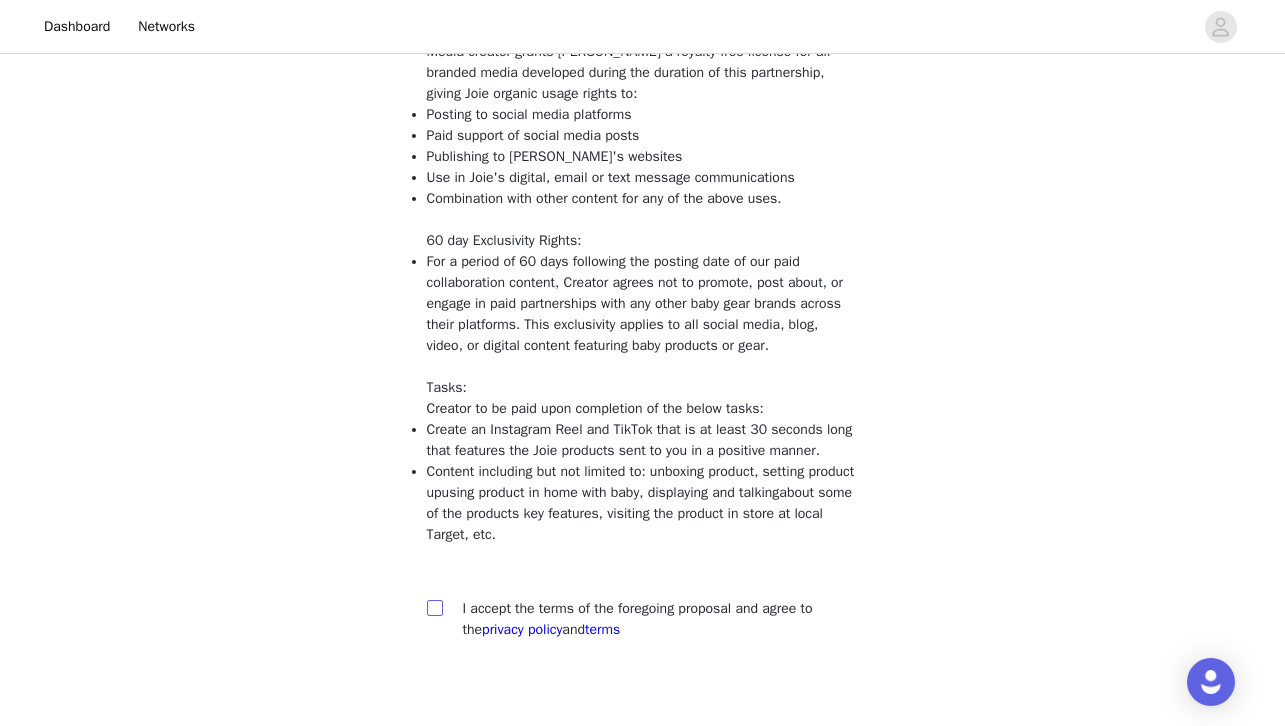 click at bounding box center [434, 607] 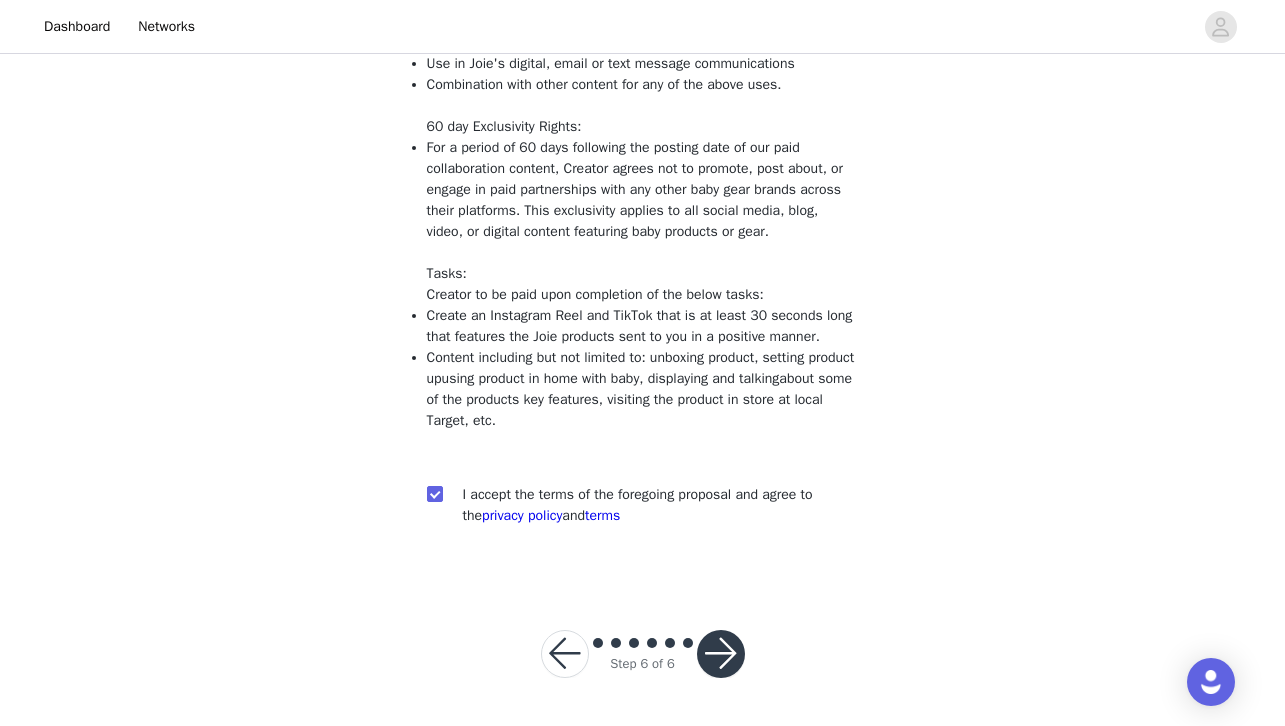 scroll, scrollTop: 345, scrollLeft: 0, axis: vertical 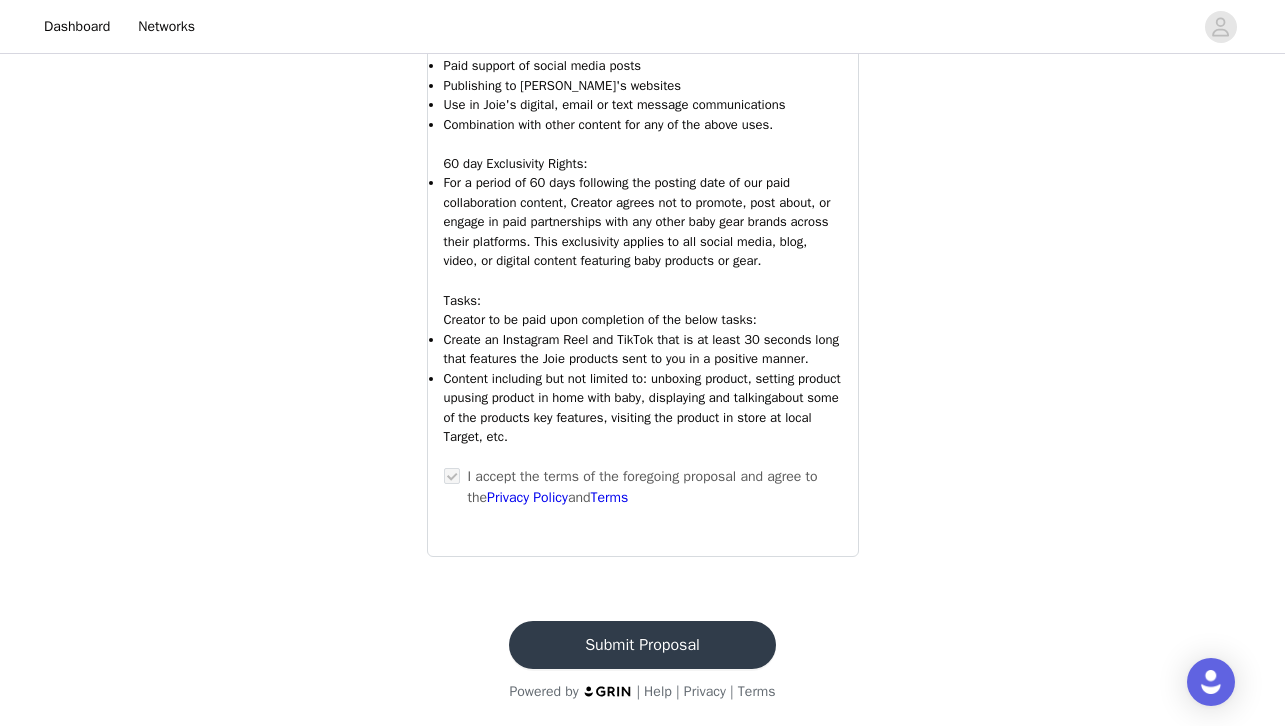 click on "Submit Proposal" at bounding box center (642, 645) 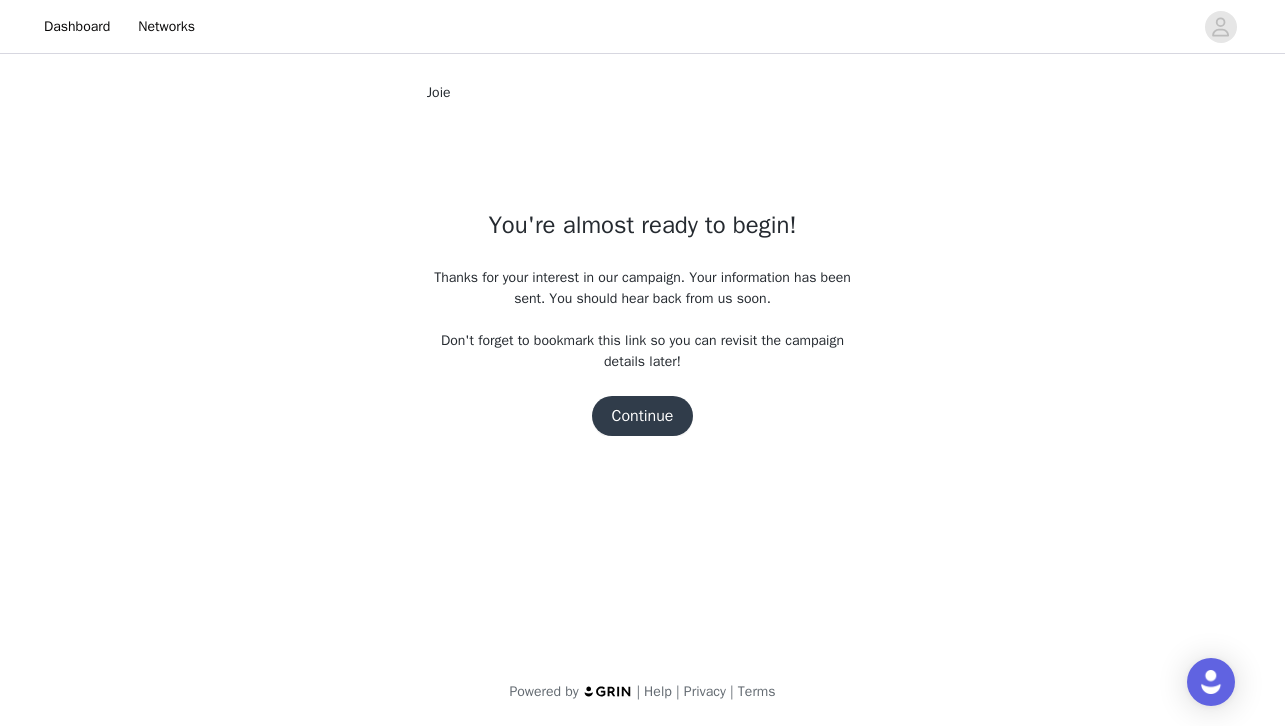 scroll, scrollTop: 0, scrollLeft: 0, axis: both 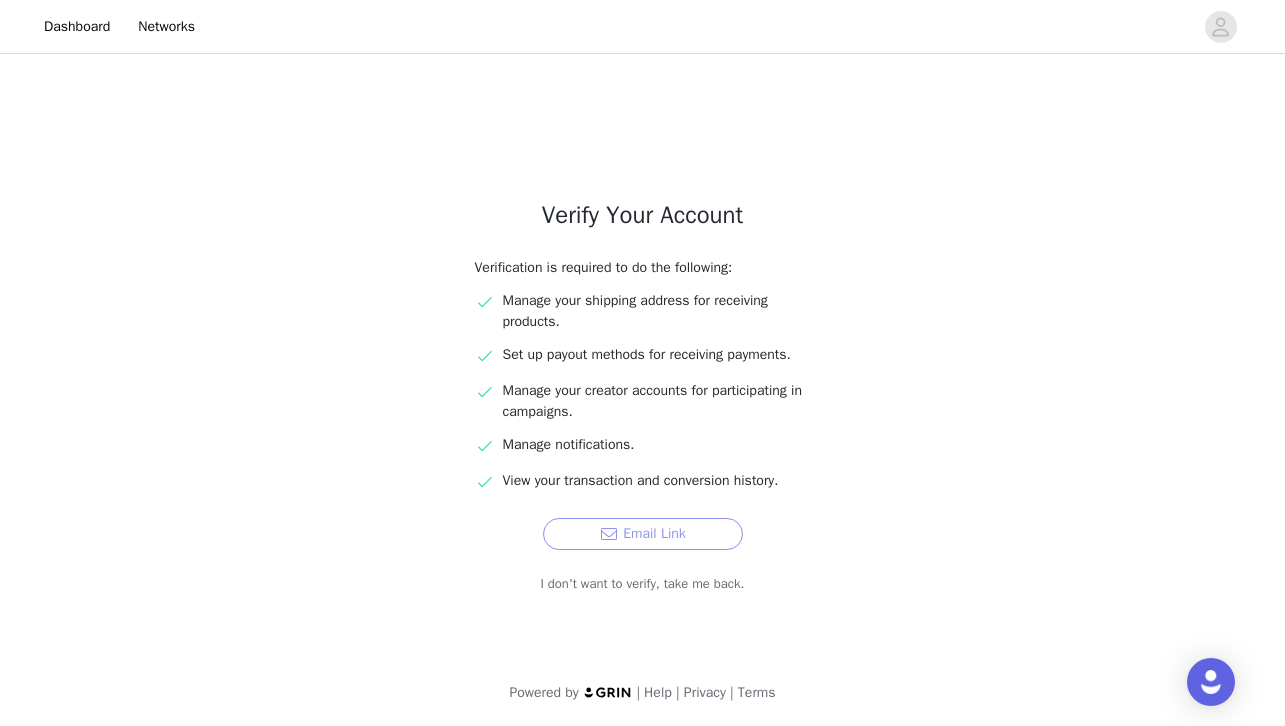 click on "Email Link" at bounding box center (643, 534) 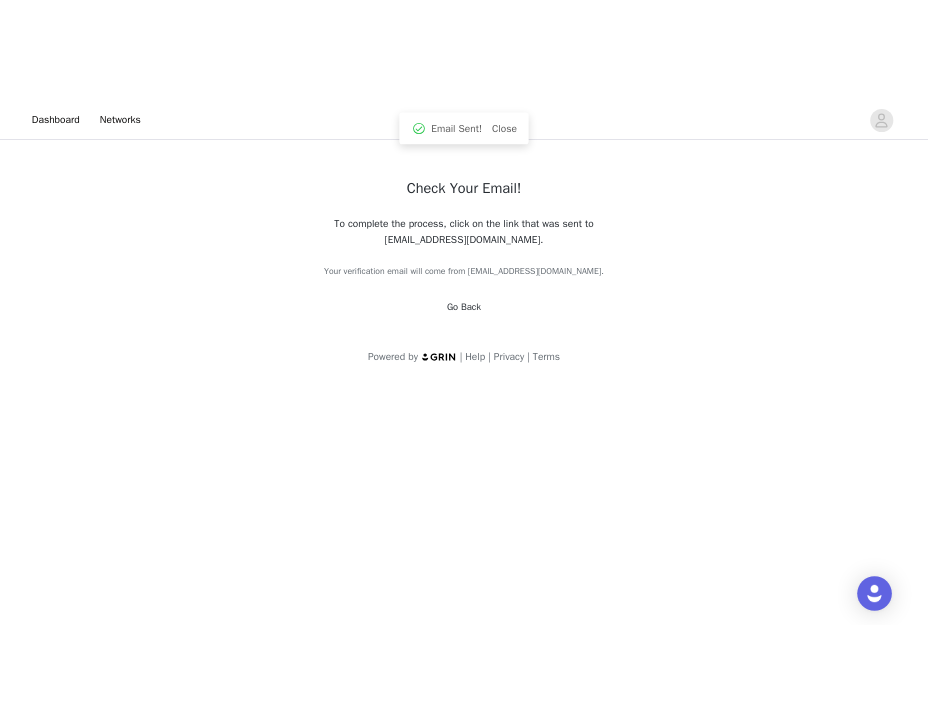 scroll, scrollTop: 0, scrollLeft: 0, axis: both 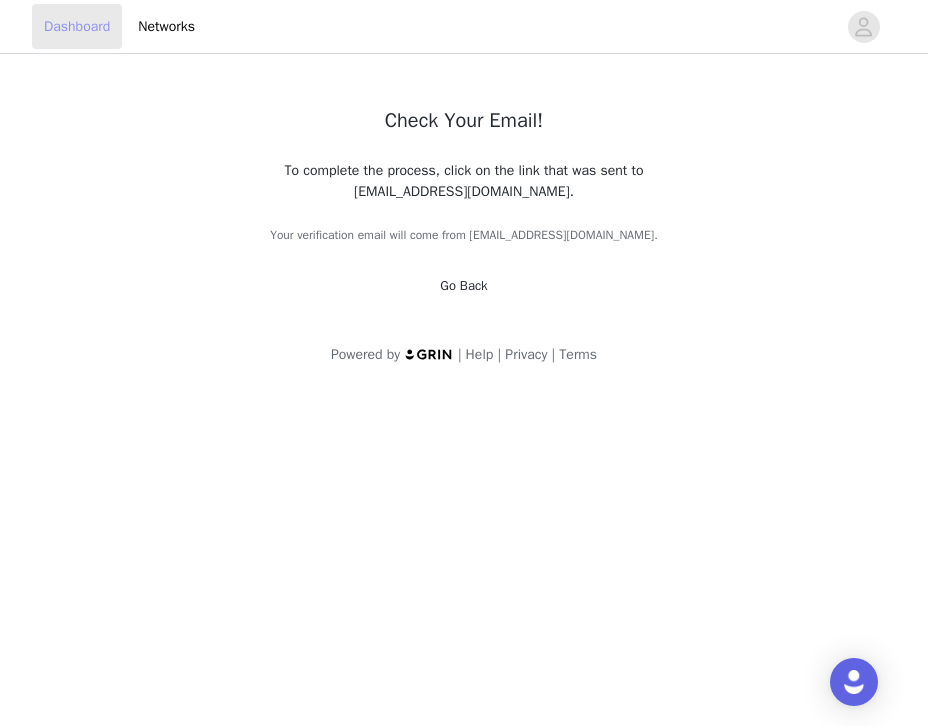 click on "Dashboard" at bounding box center (77, 26) 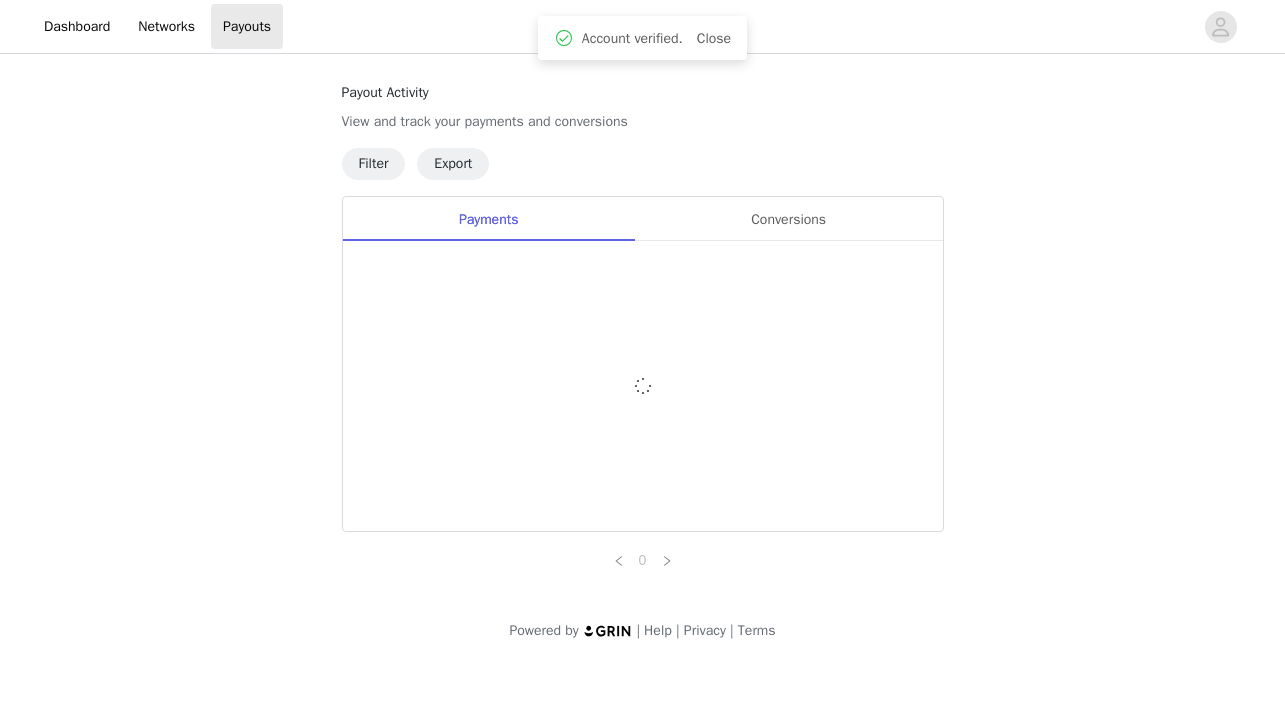 scroll, scrollTop: 0, scrollLeft: 0, axis: both 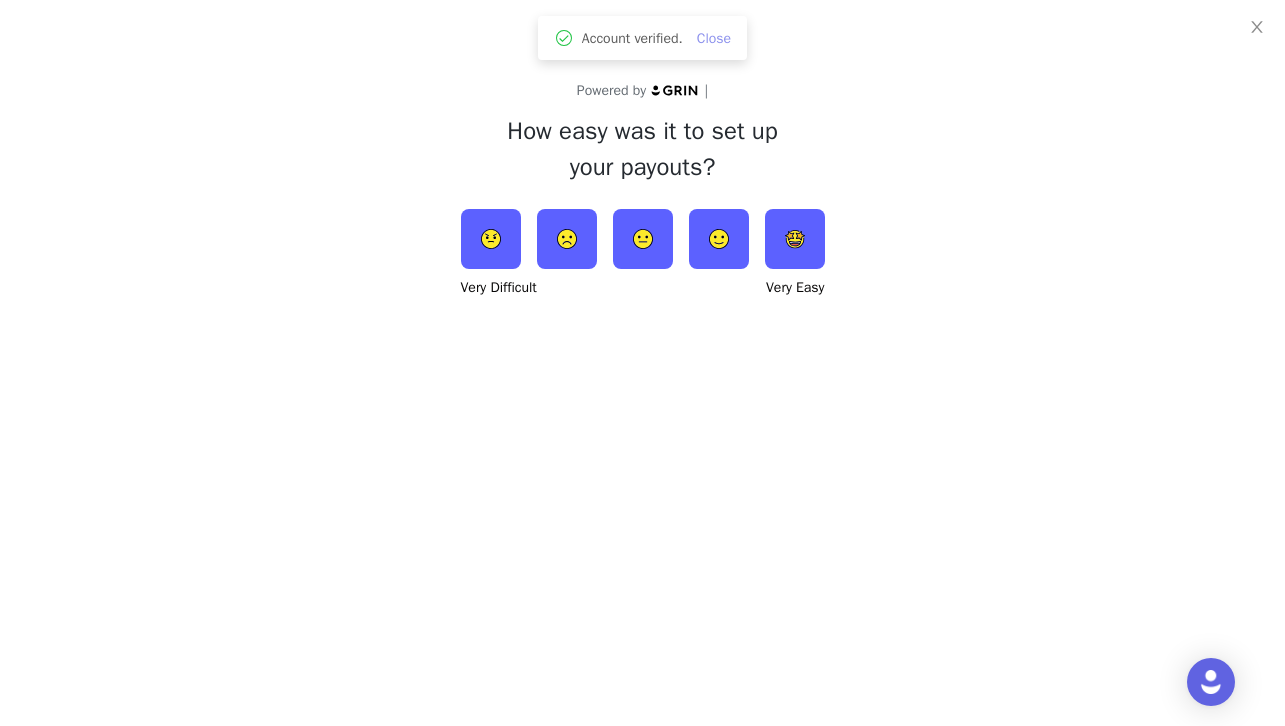 click on "Close" at bounding box center [714, 38] 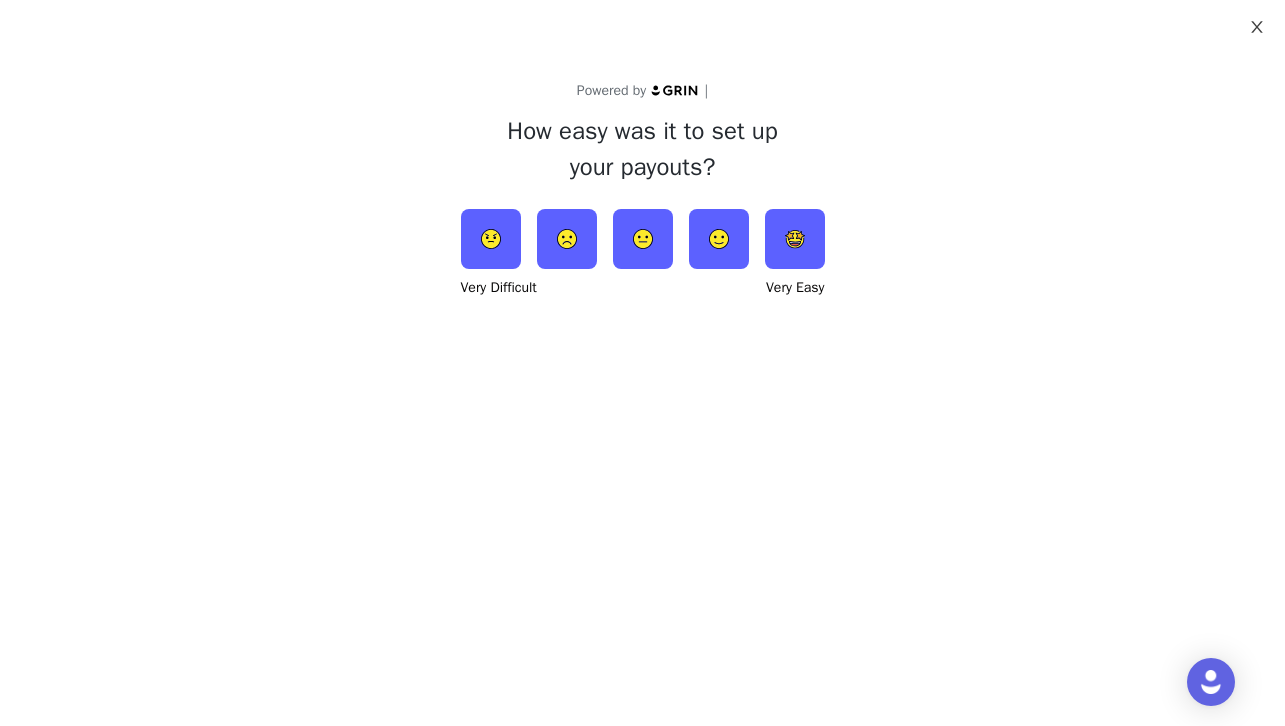 click at bounding box center (1257, 28) 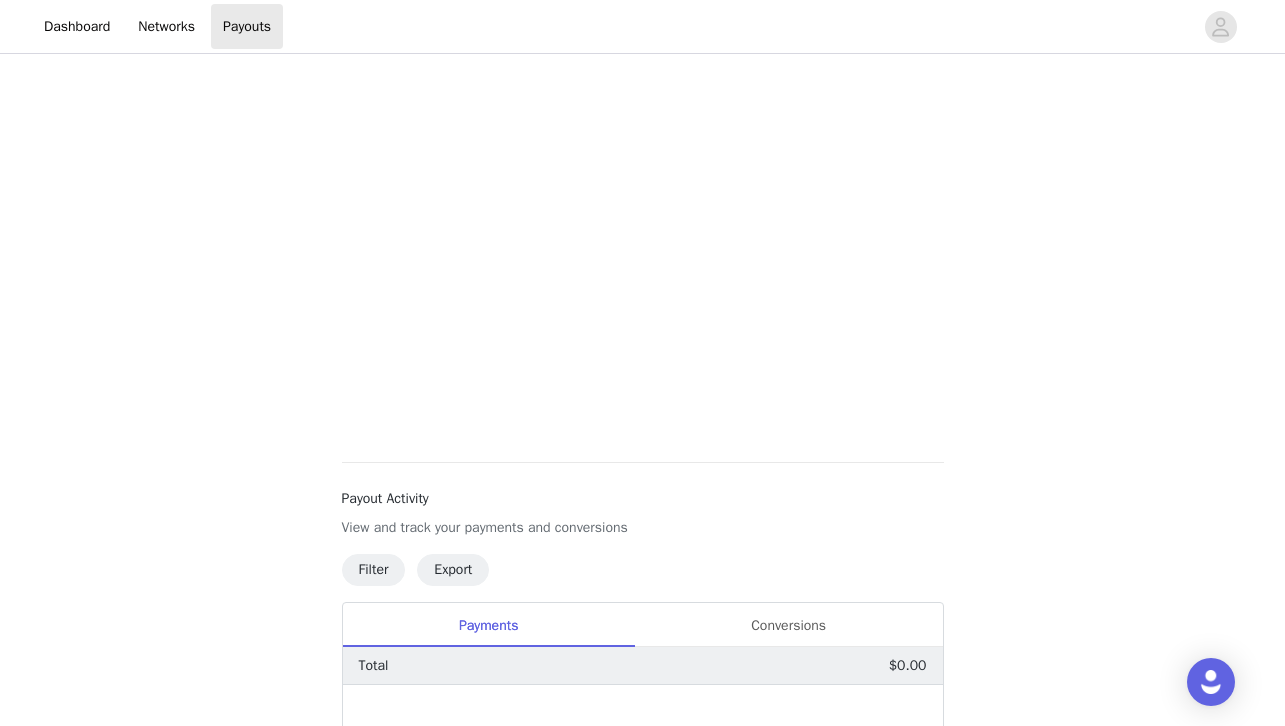 scroll, scrollTop: 566, scrollLeft: 0, axis: vertical 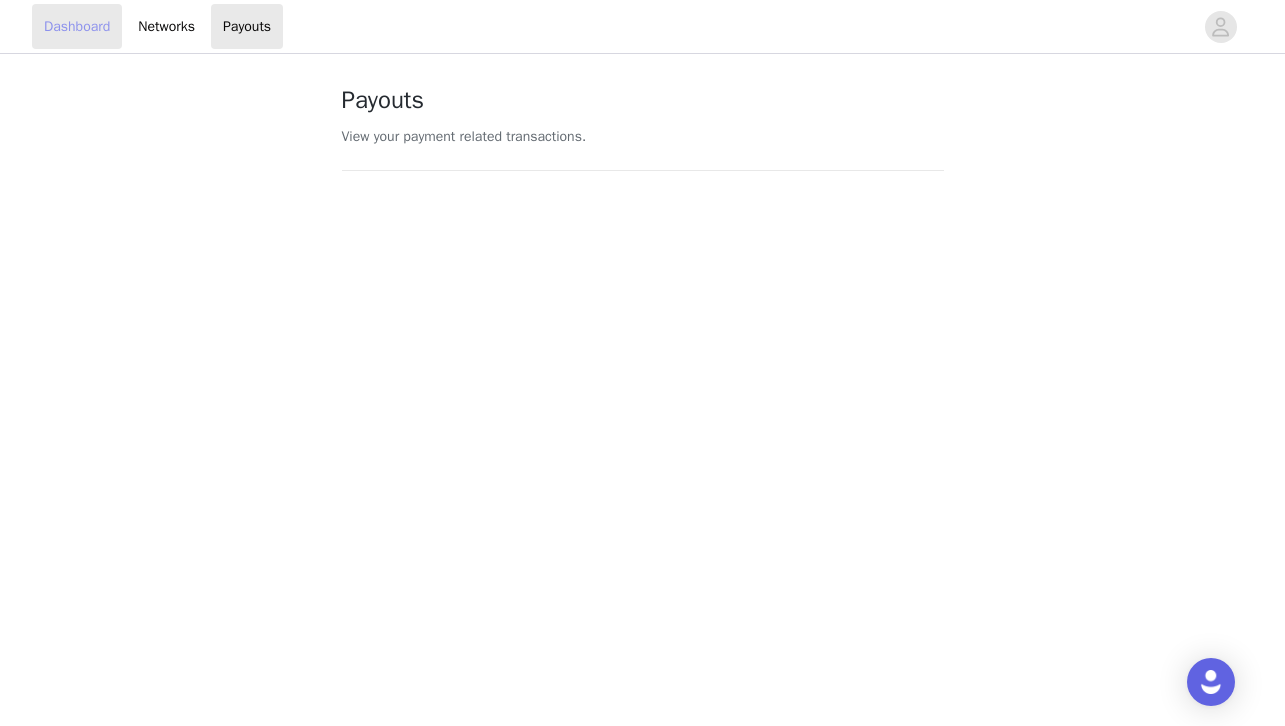 click on "Dashboard" at bounding box center (77, 26) 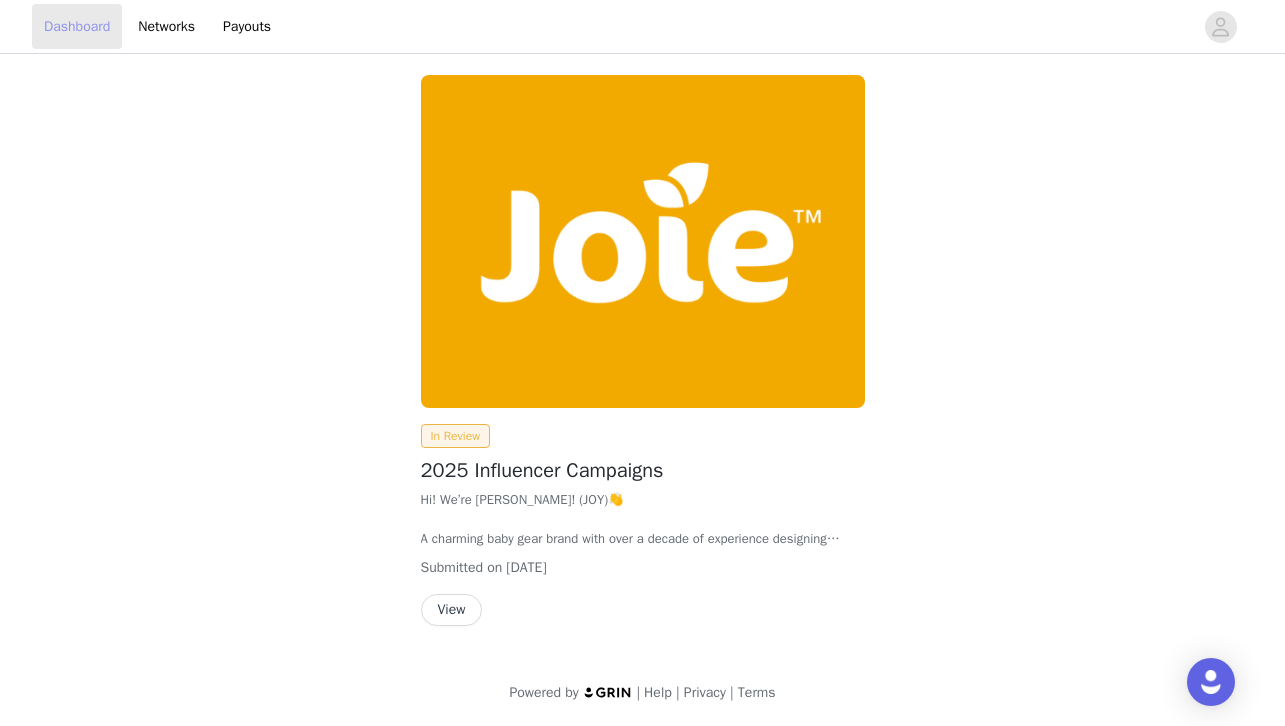 scroll, scrollTop: 0, scrollLeft: 0, axis: both 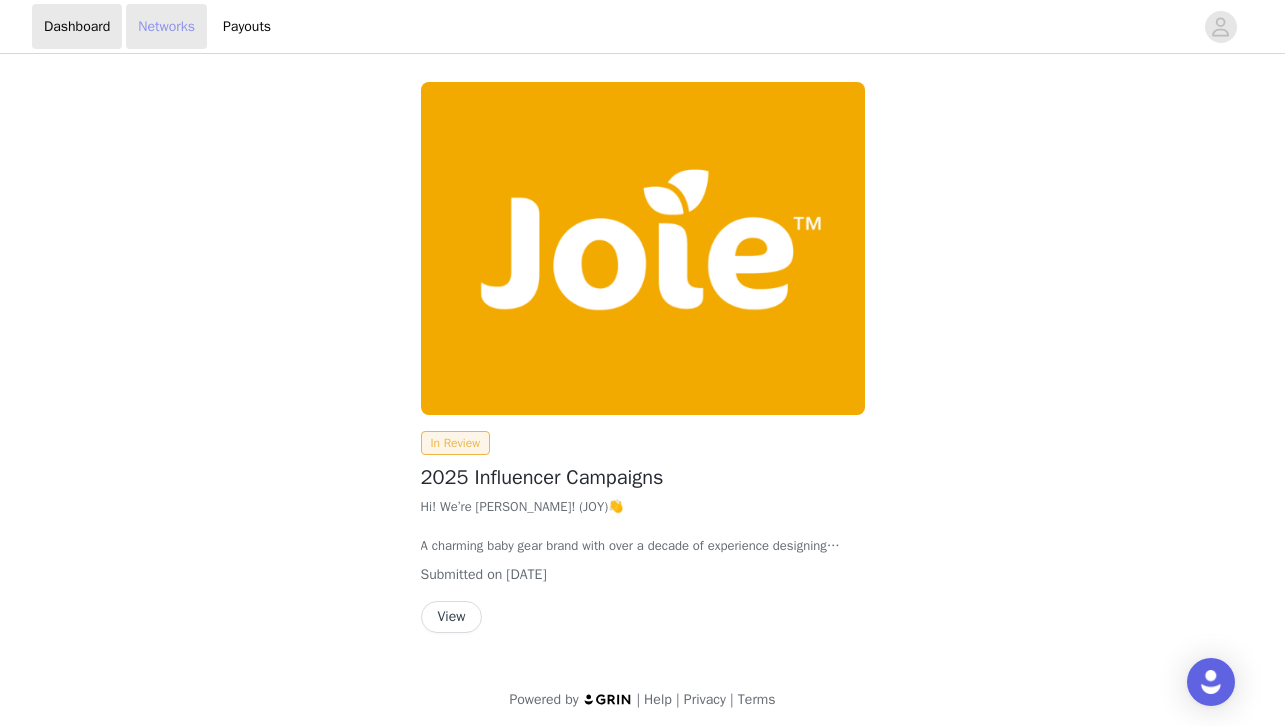 click on "Networks" at bounding box center (166, 26) 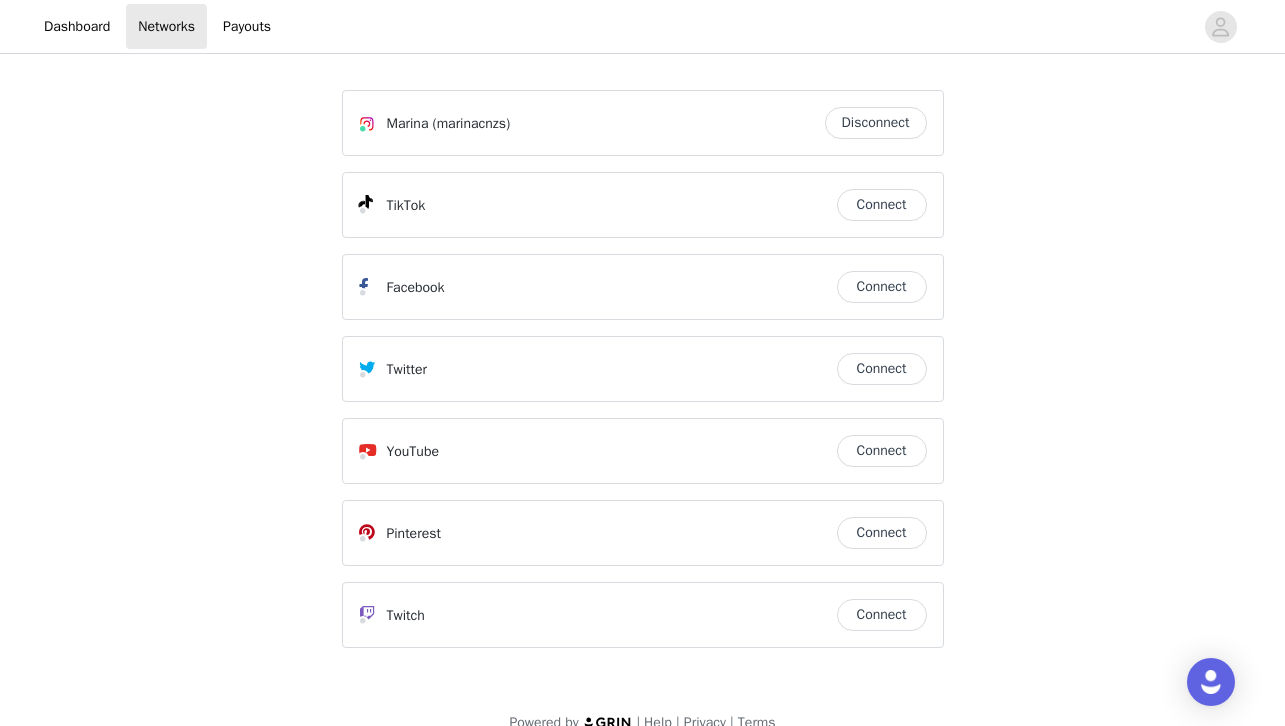 click on "Connect" at bounding box center [882, 205] 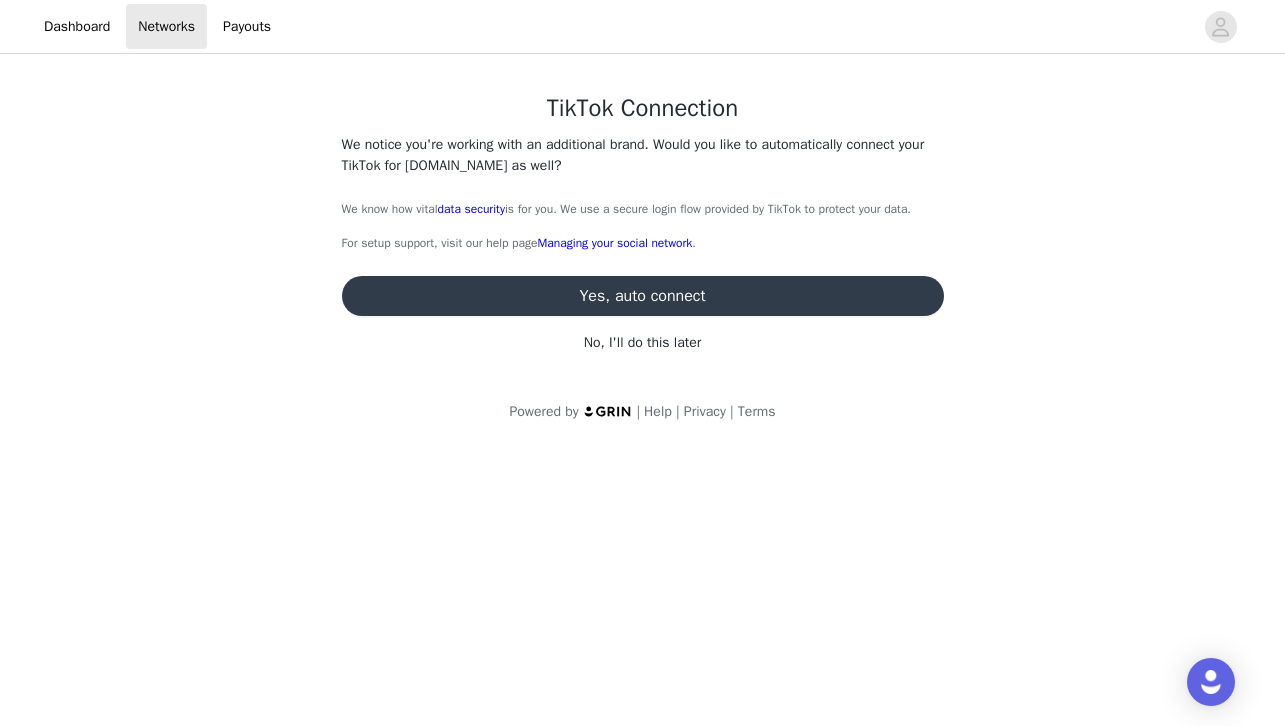 click on "No, I'll do this later" at bounding box center [643, 342] 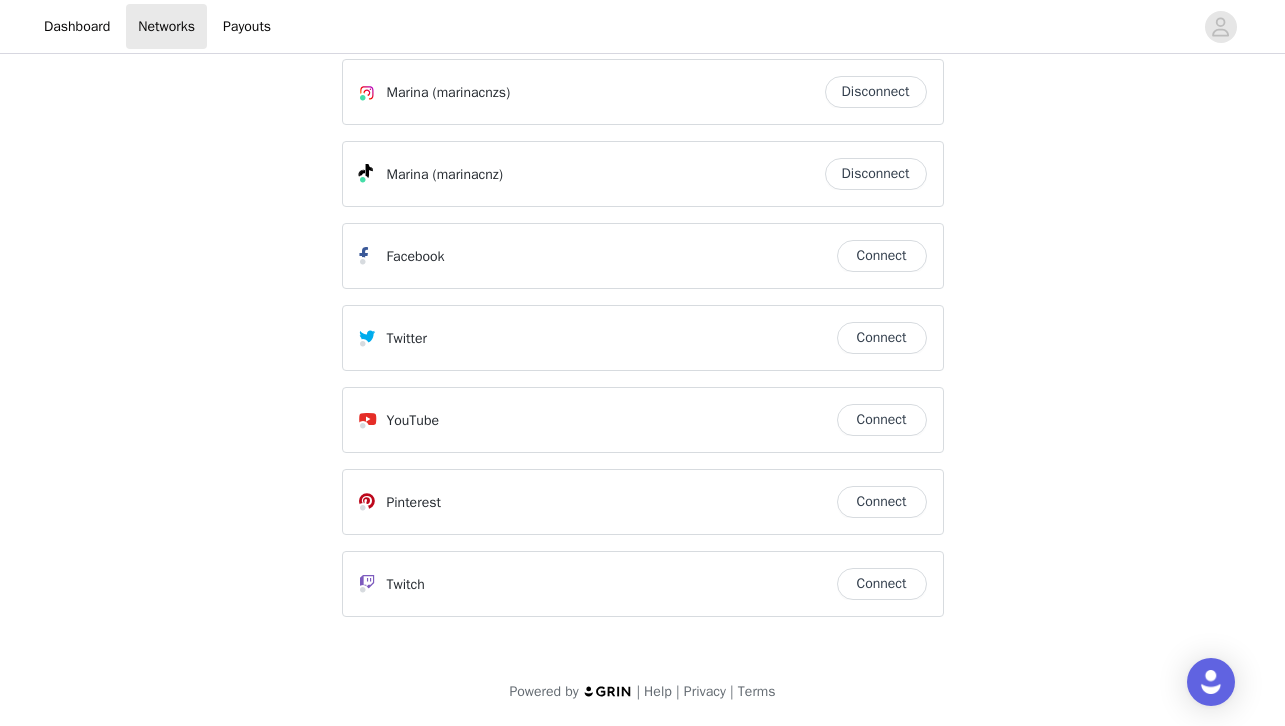 scroll, scrollTop: 0, scrollLeft: 0, axis: both 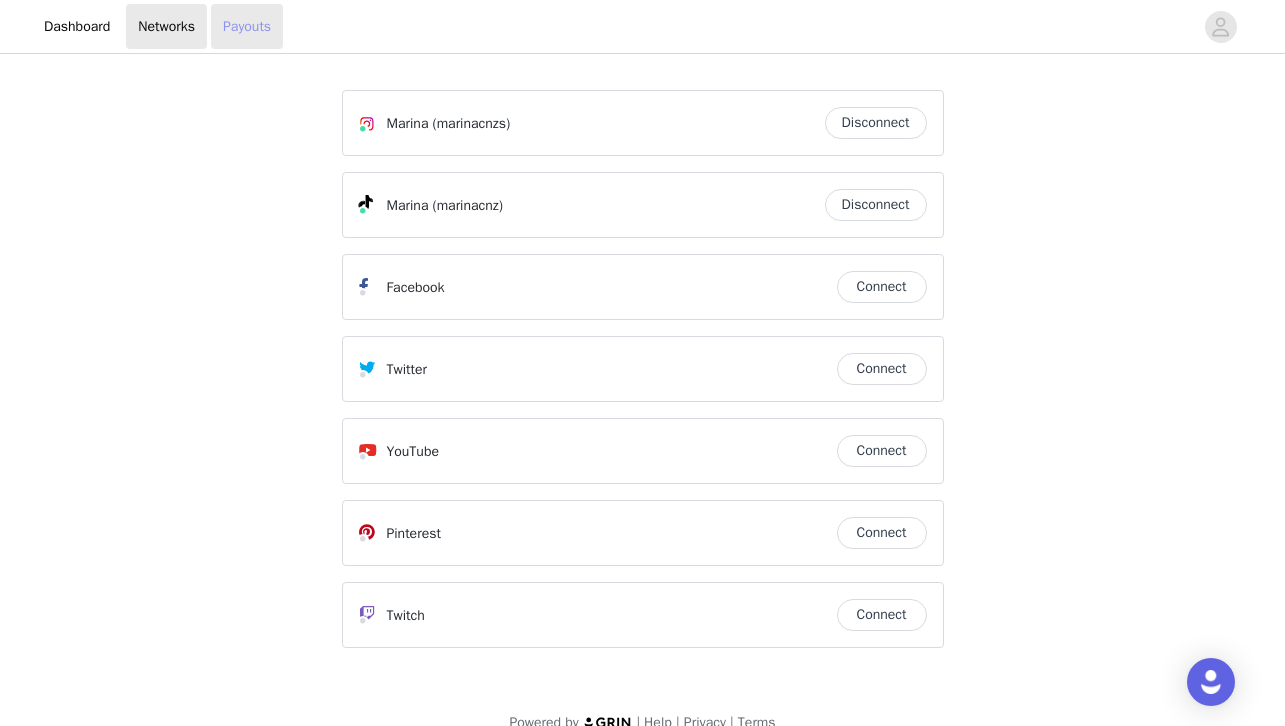 click on "Payouts" at bounding box center [247, 26] 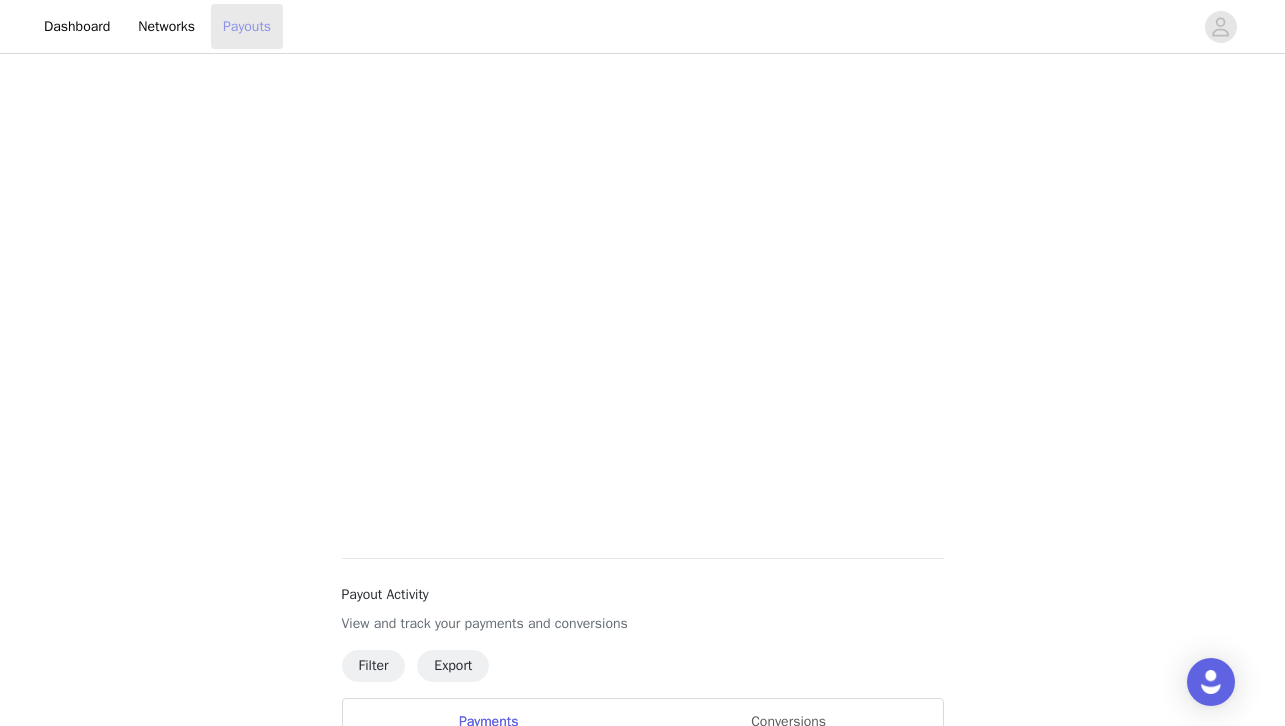 scroll, scrollTop: 483, scrollLeft: 0, axis: vertical 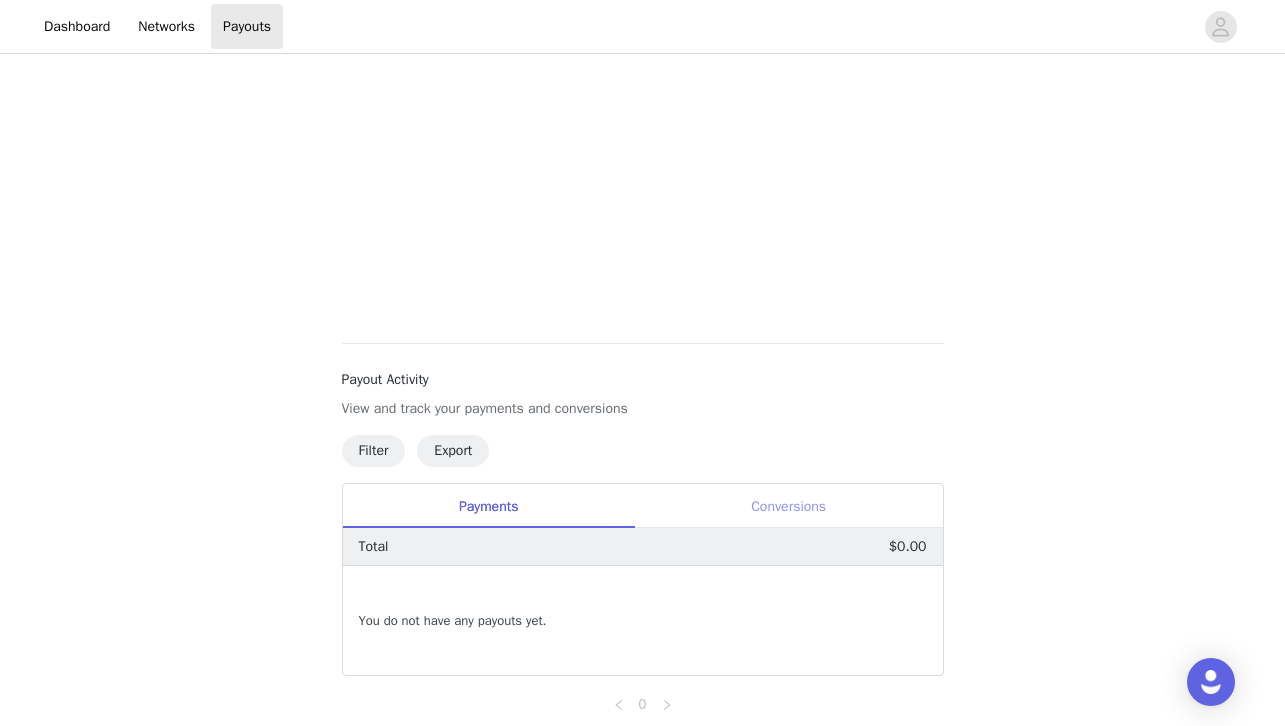 click on "Conversions" at bounding box center [789, 506] 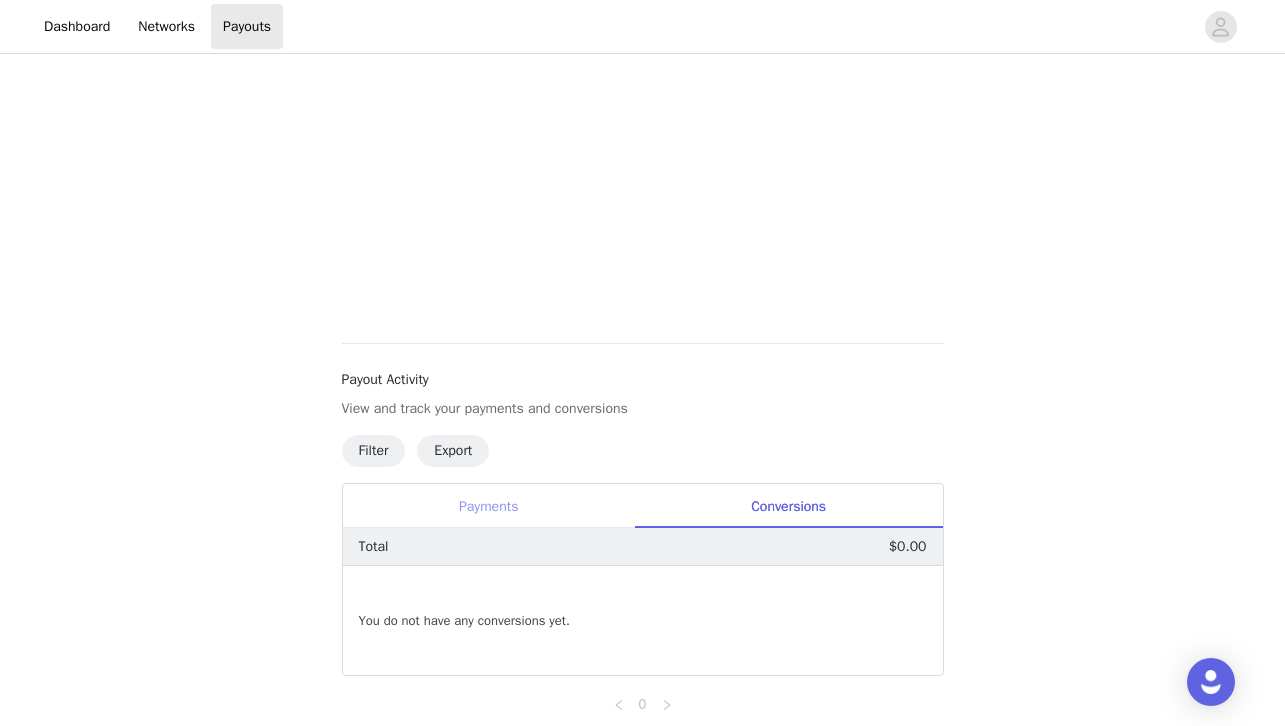 click on "Payments" at bounding box center [489, 506] 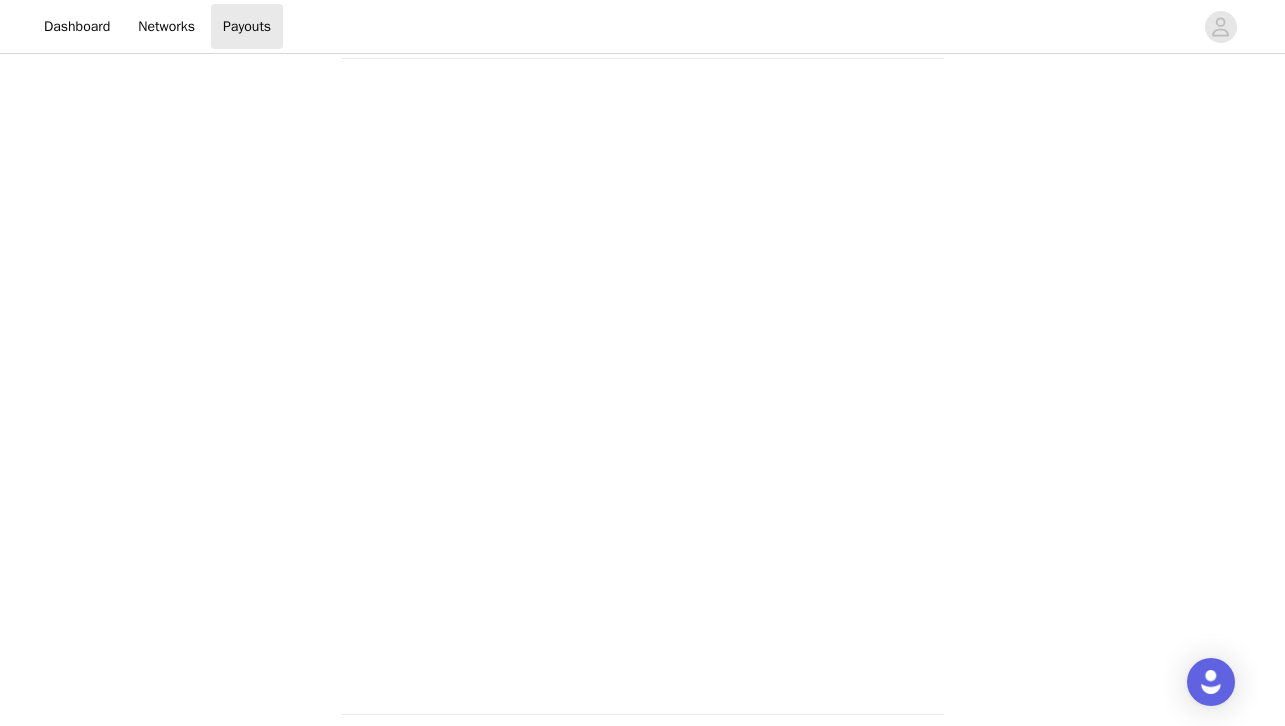 scroll, scrollTop: 0, scrollLeft: 0, axis: both 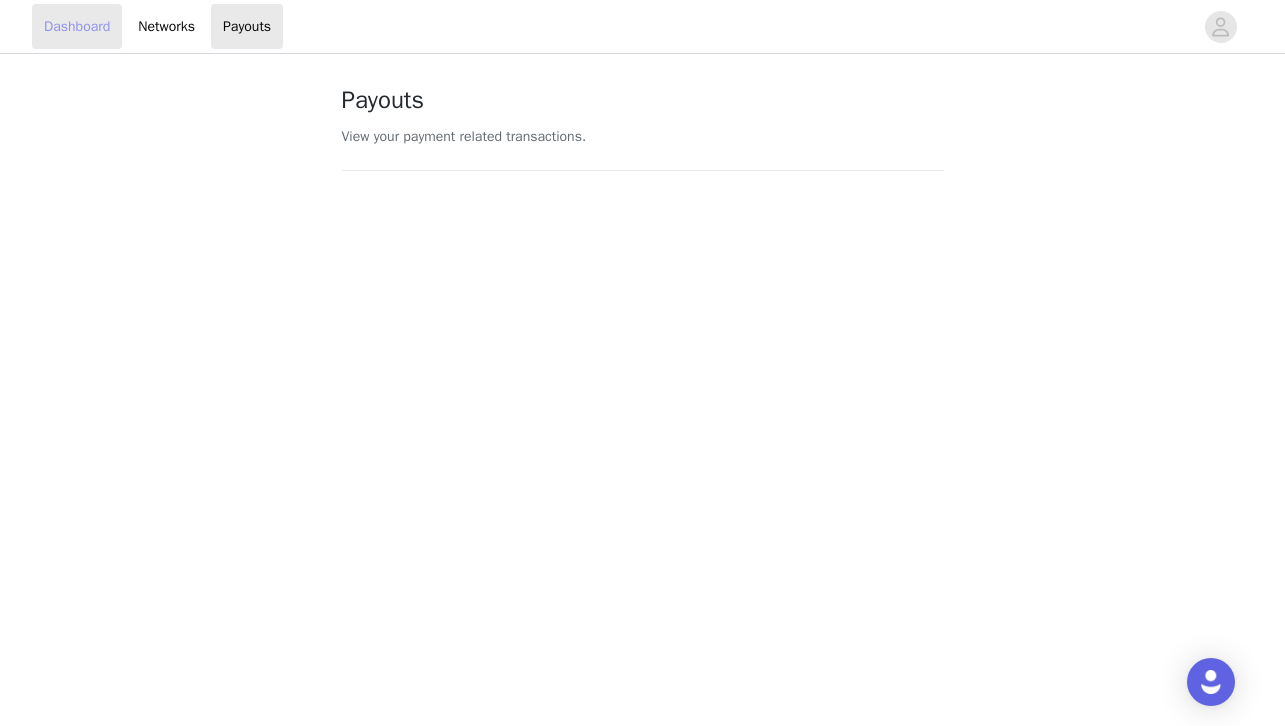 click on "Dashboard" at bounding box center (77, 26) 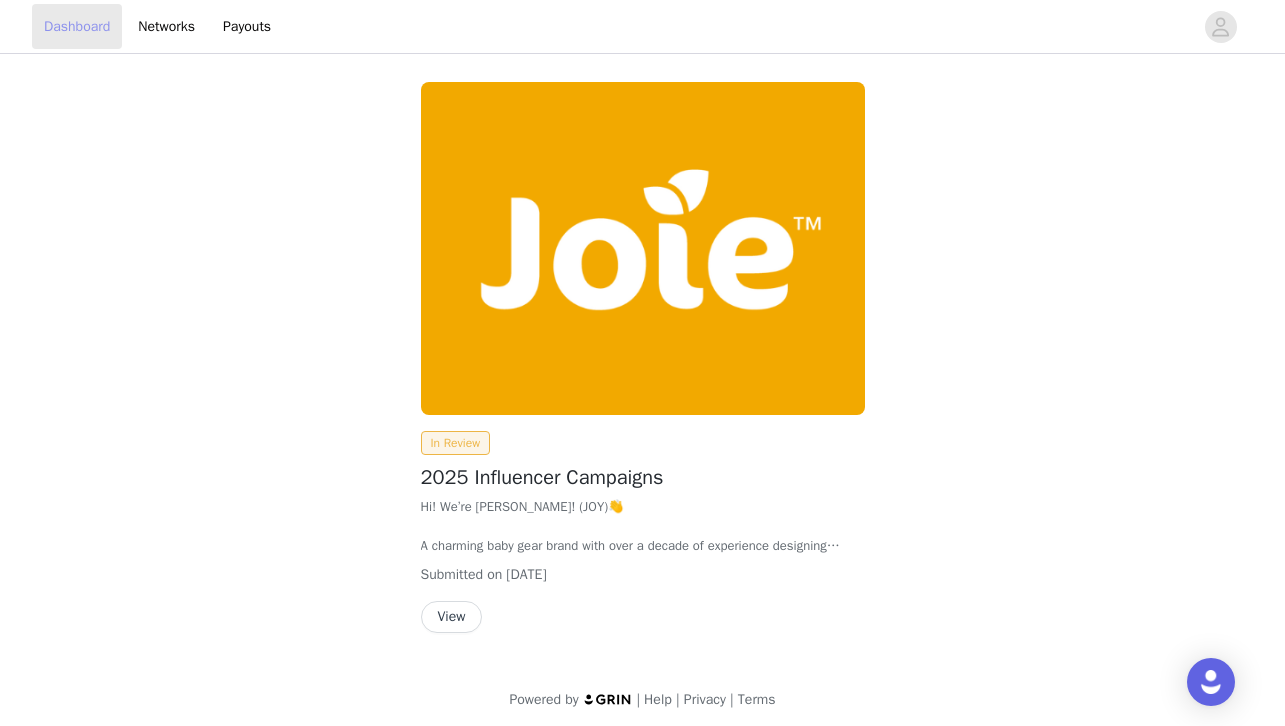 scroll, scrollTop: 7, scrollLeft: 0, axis: vertical 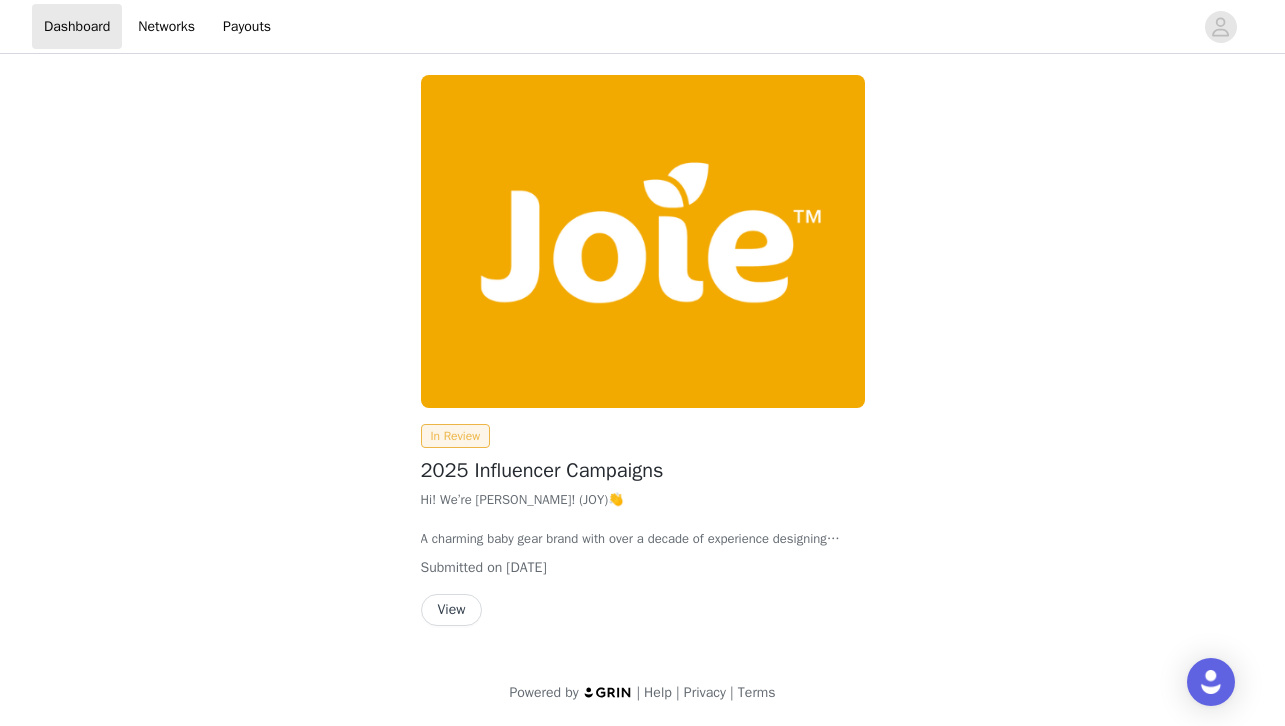 click on "View" at bounding box center [452, 610] 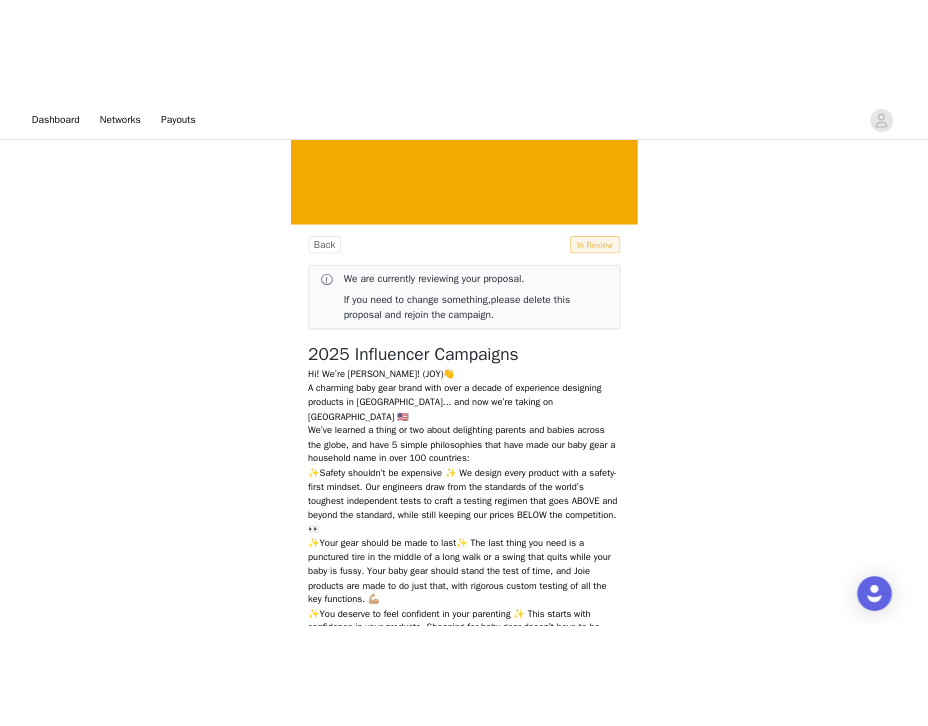 scroll, scrollTop: 0, scrollLeft: 0, axis: both 